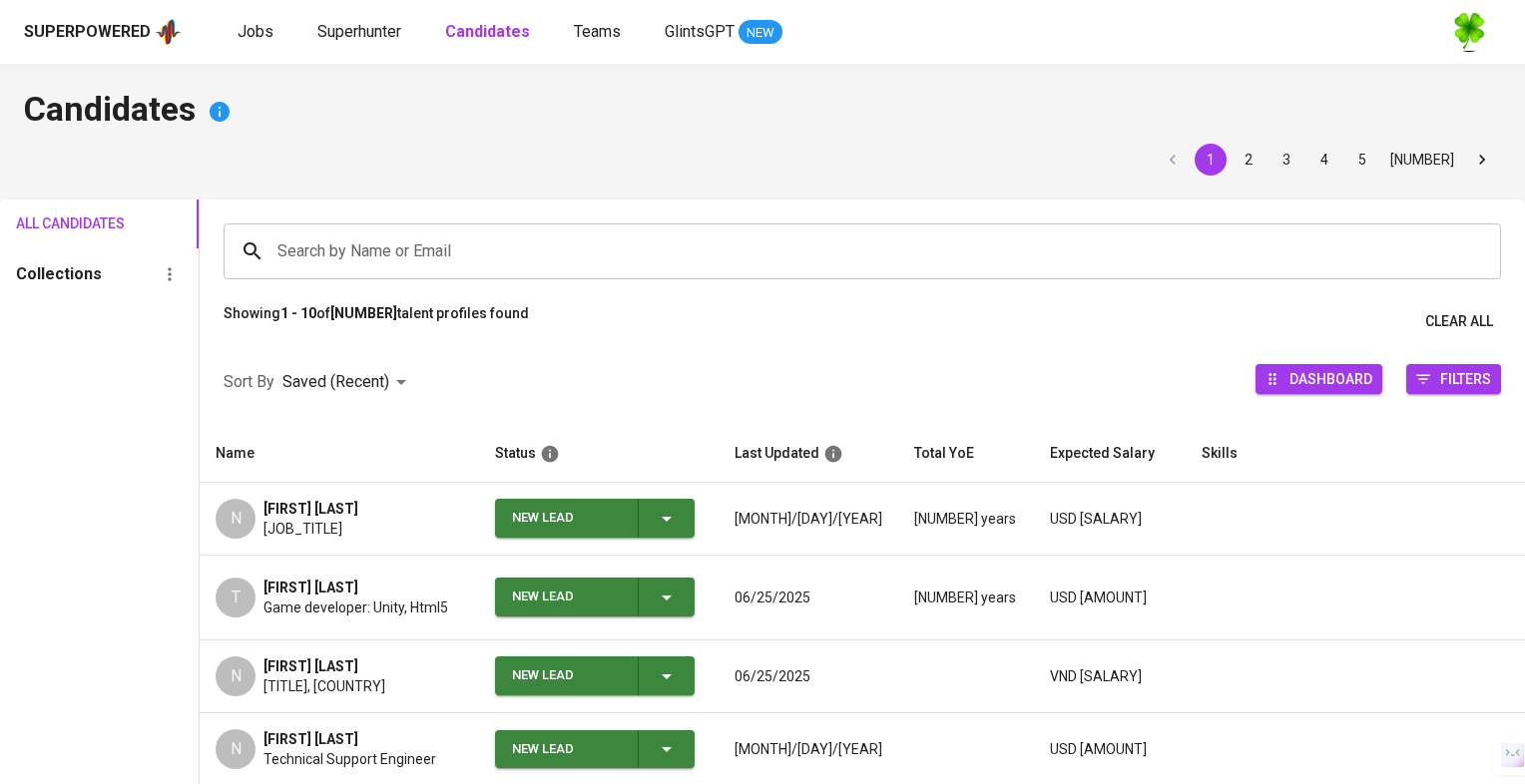 scroll, scrollTop: 0, scrollLeft: 0, axis: both 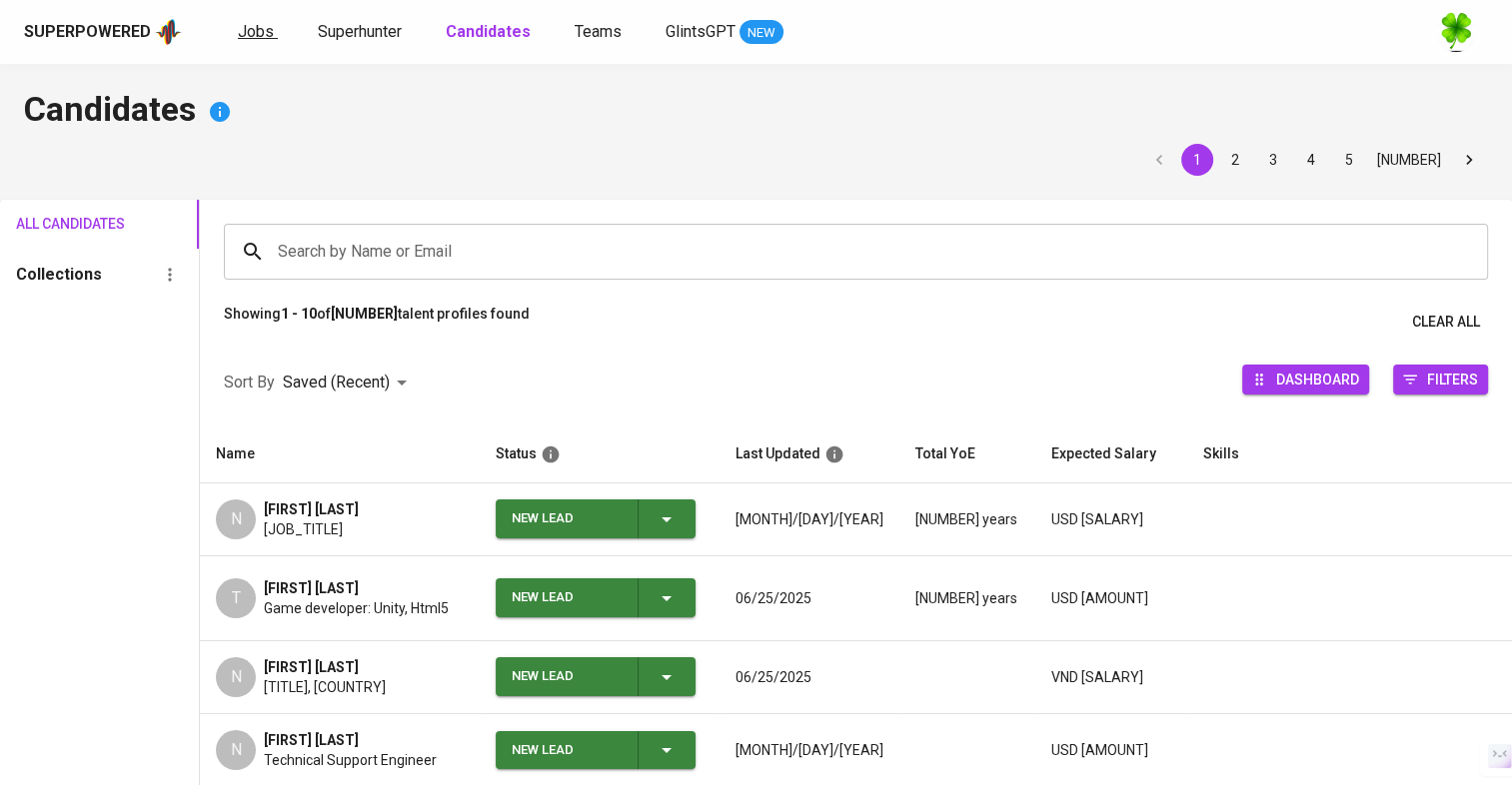 click on "Jobs" at bounding box center [256, 31] 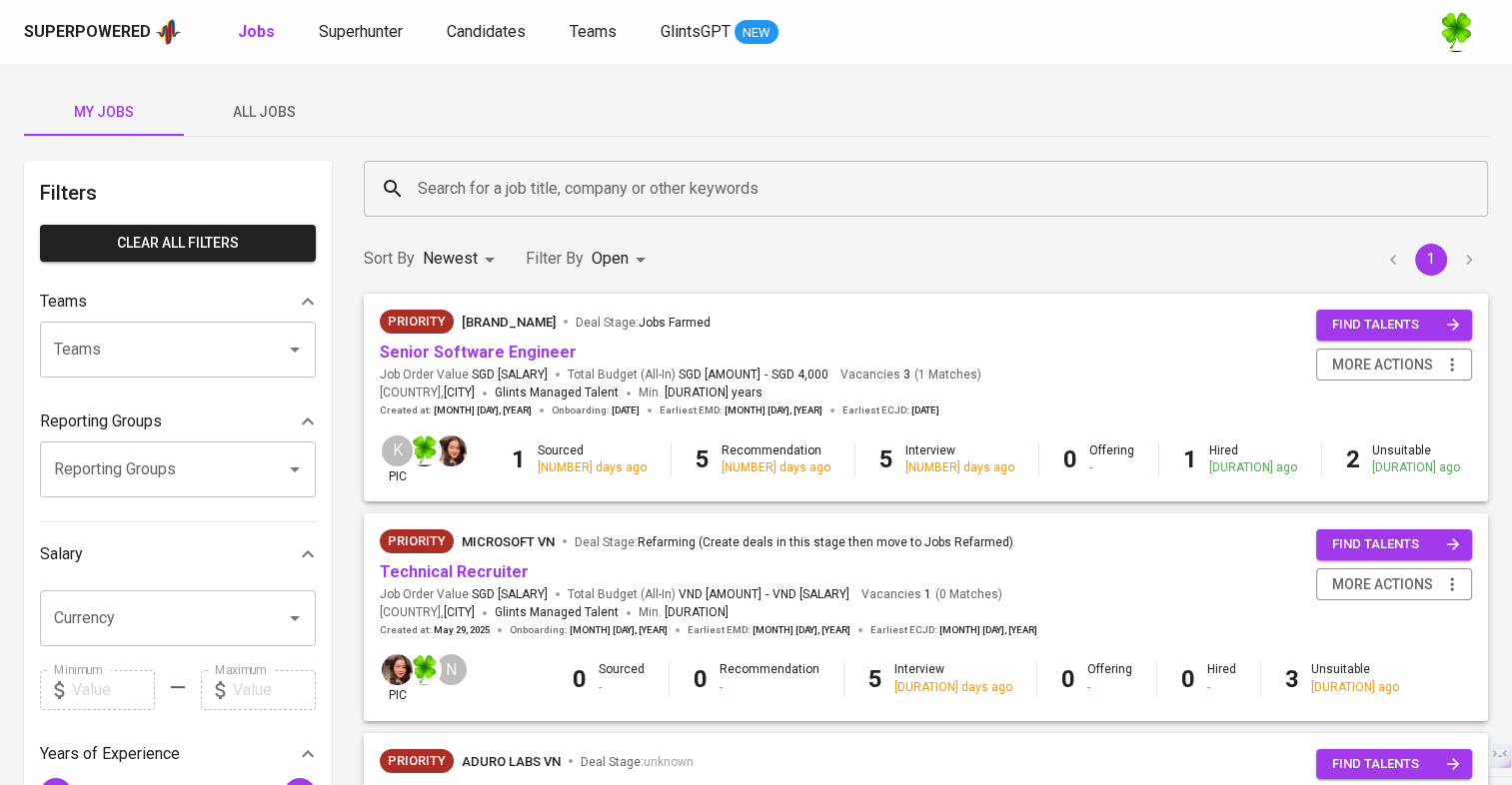 click on "All Jobs" at bounding box center [264, 112] 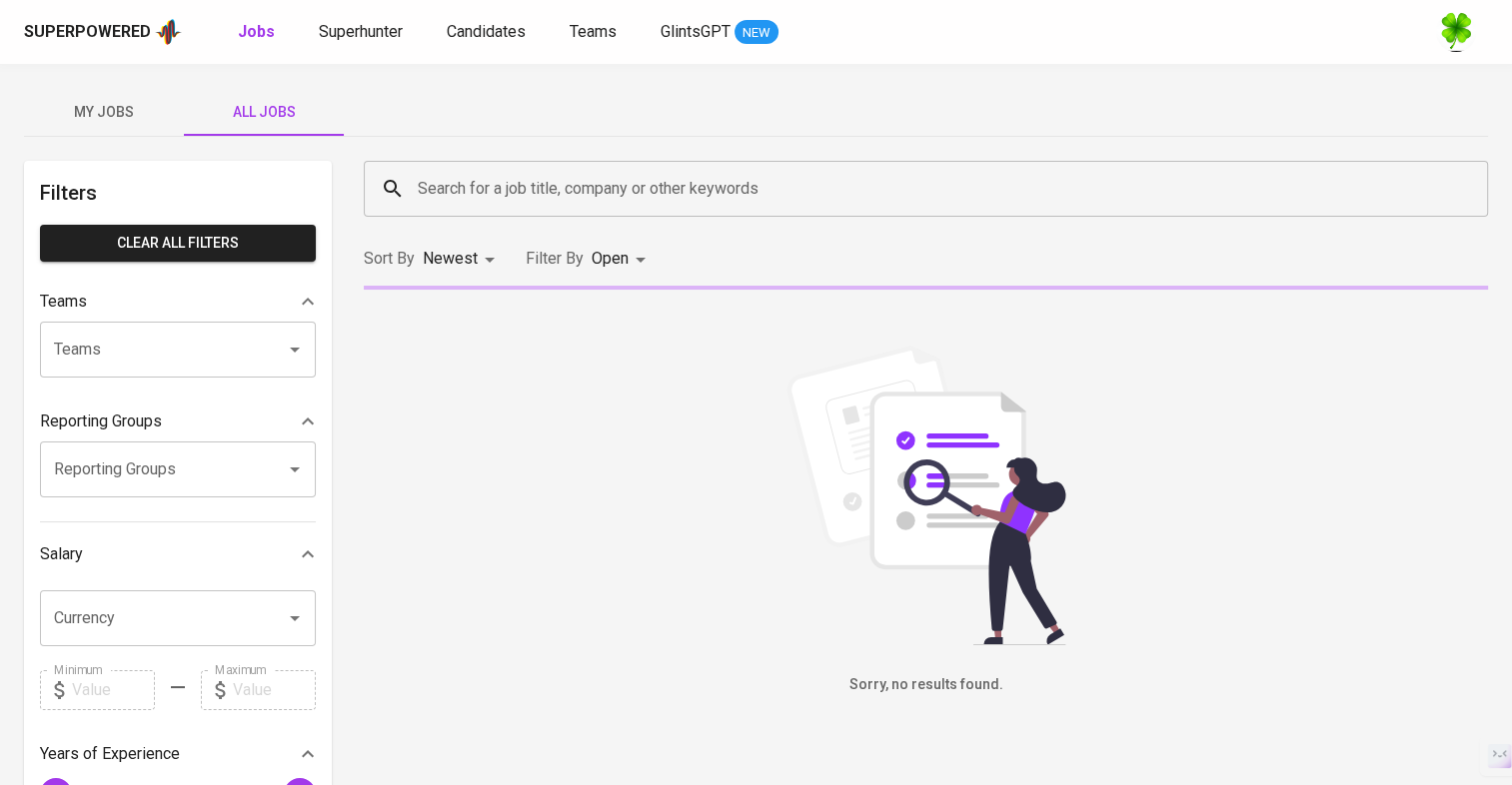 click on "Search for a job title, company or other keywords" at bounding box center [930, 189] 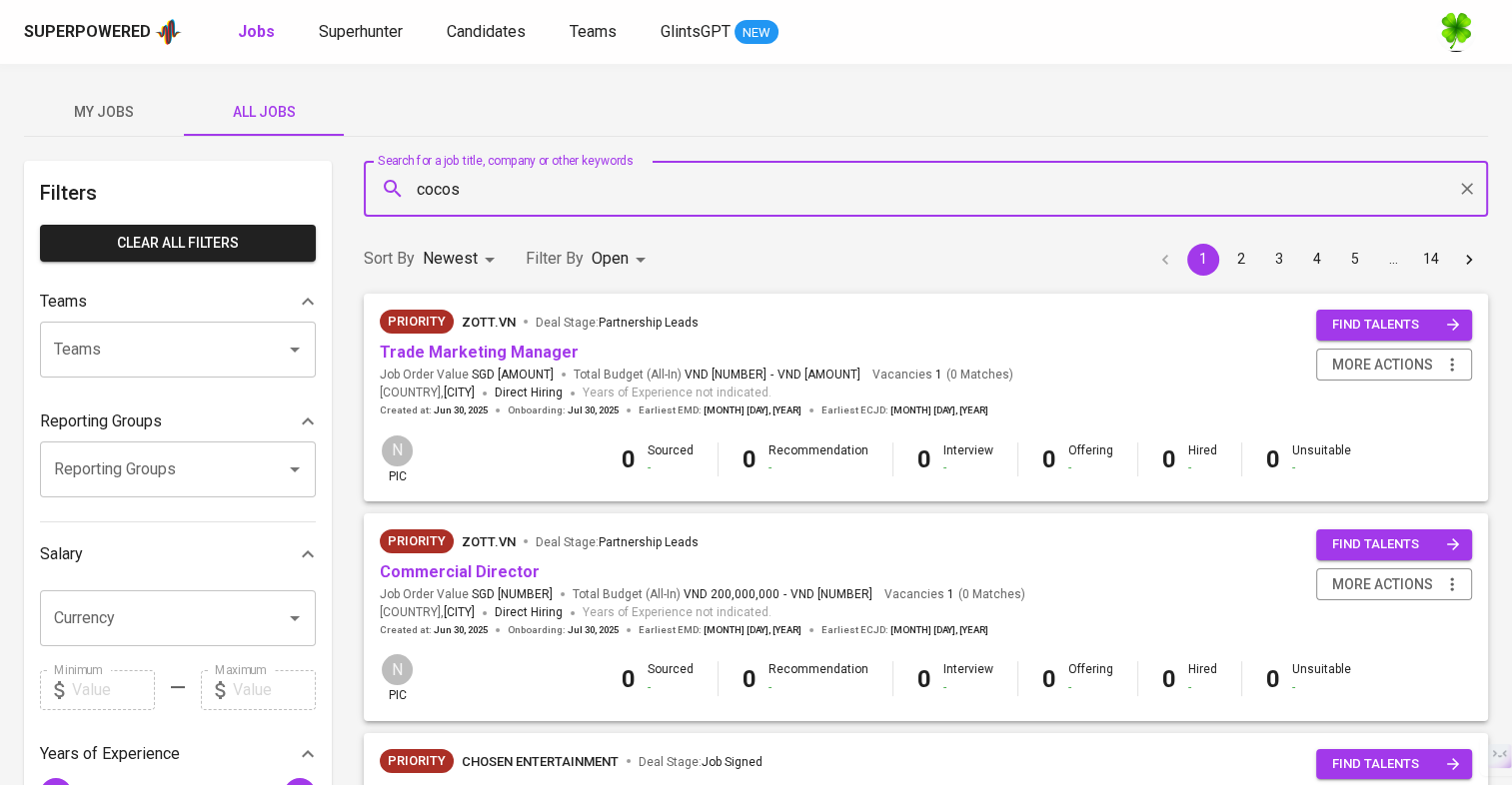 type on "cocos" 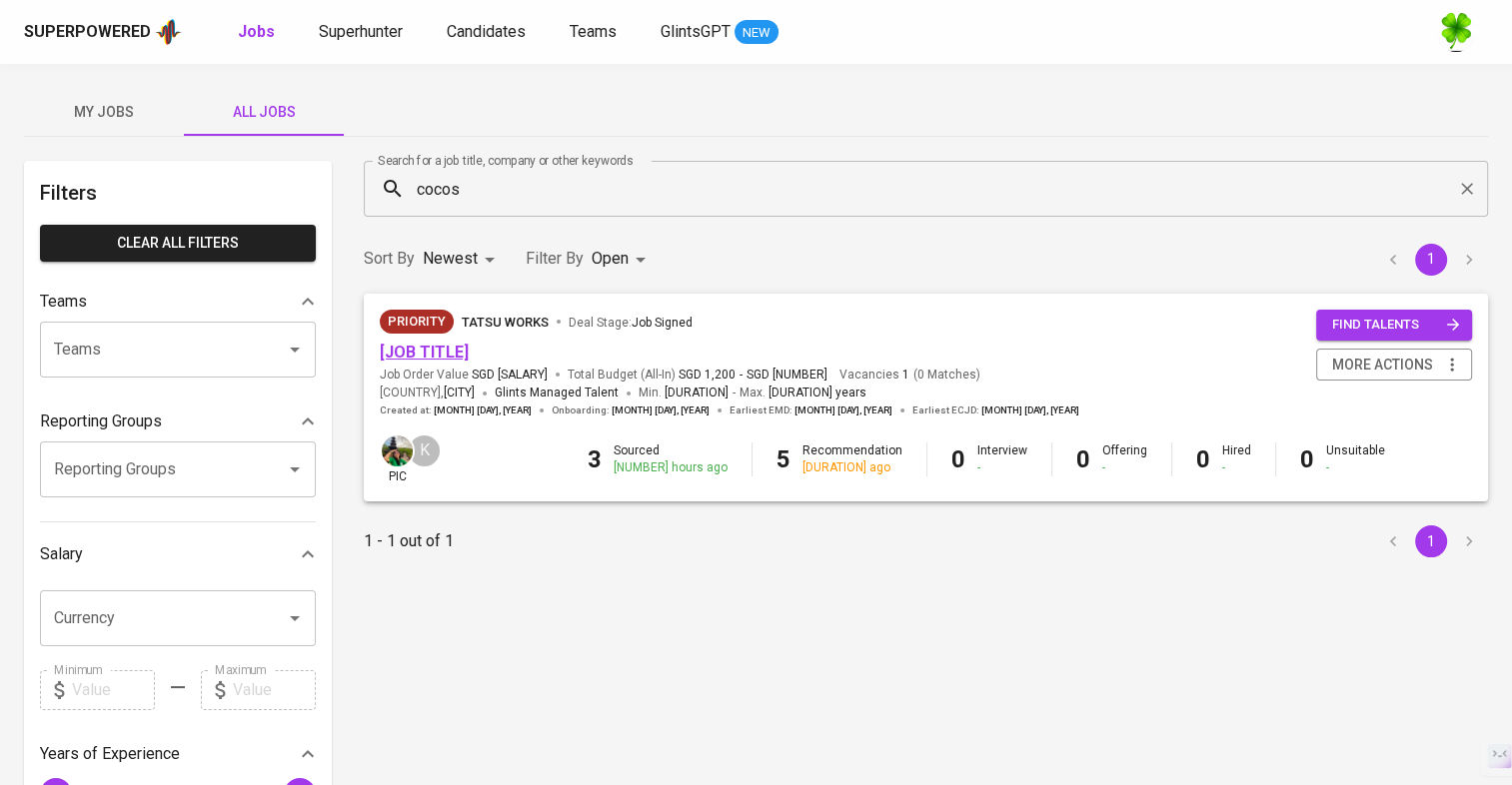 click on "Cocos Developer - Tatsu Works" at bounding box center [424, 352] 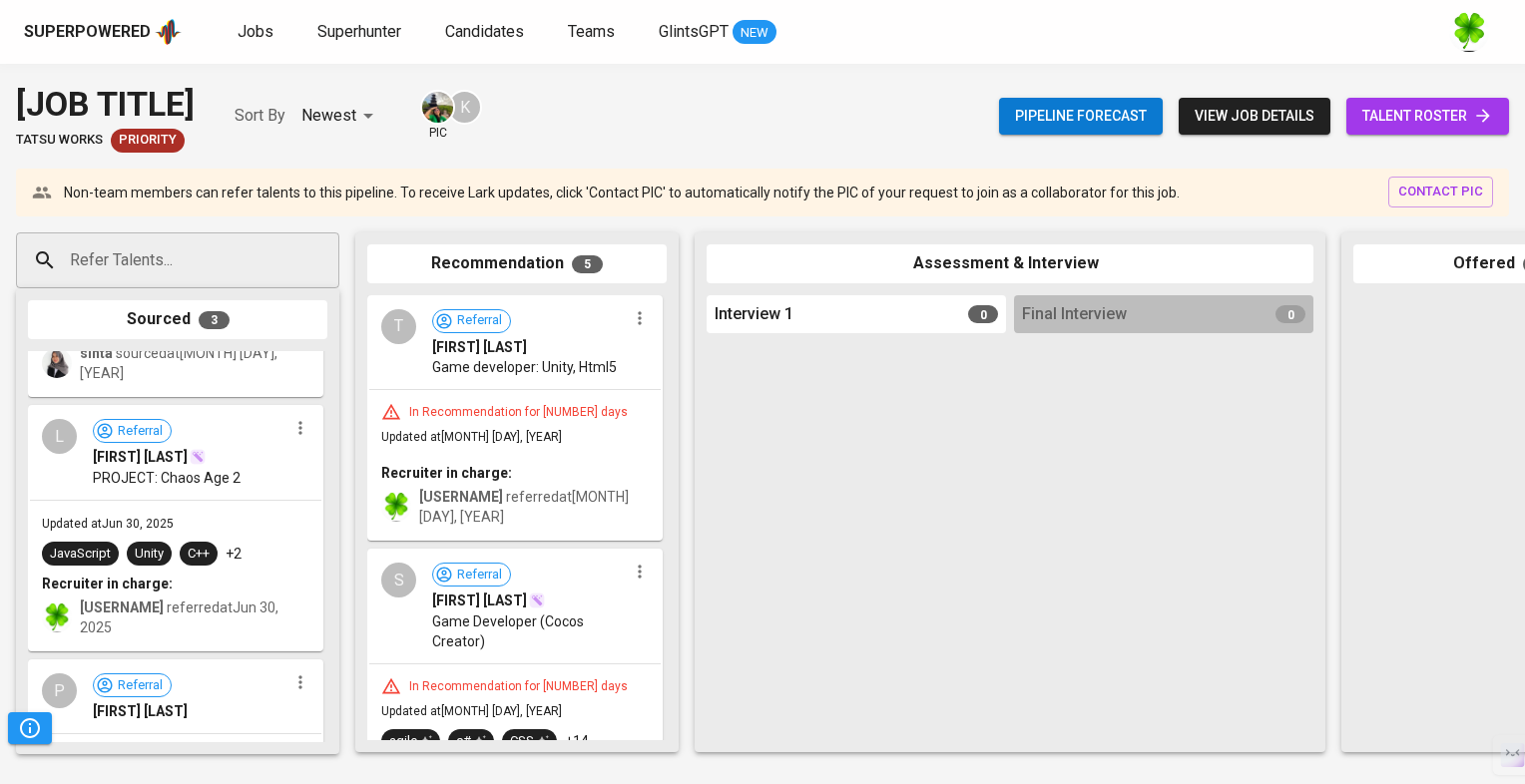 scroll, scrollTop: 0, scrollLeft: 0, axis: both 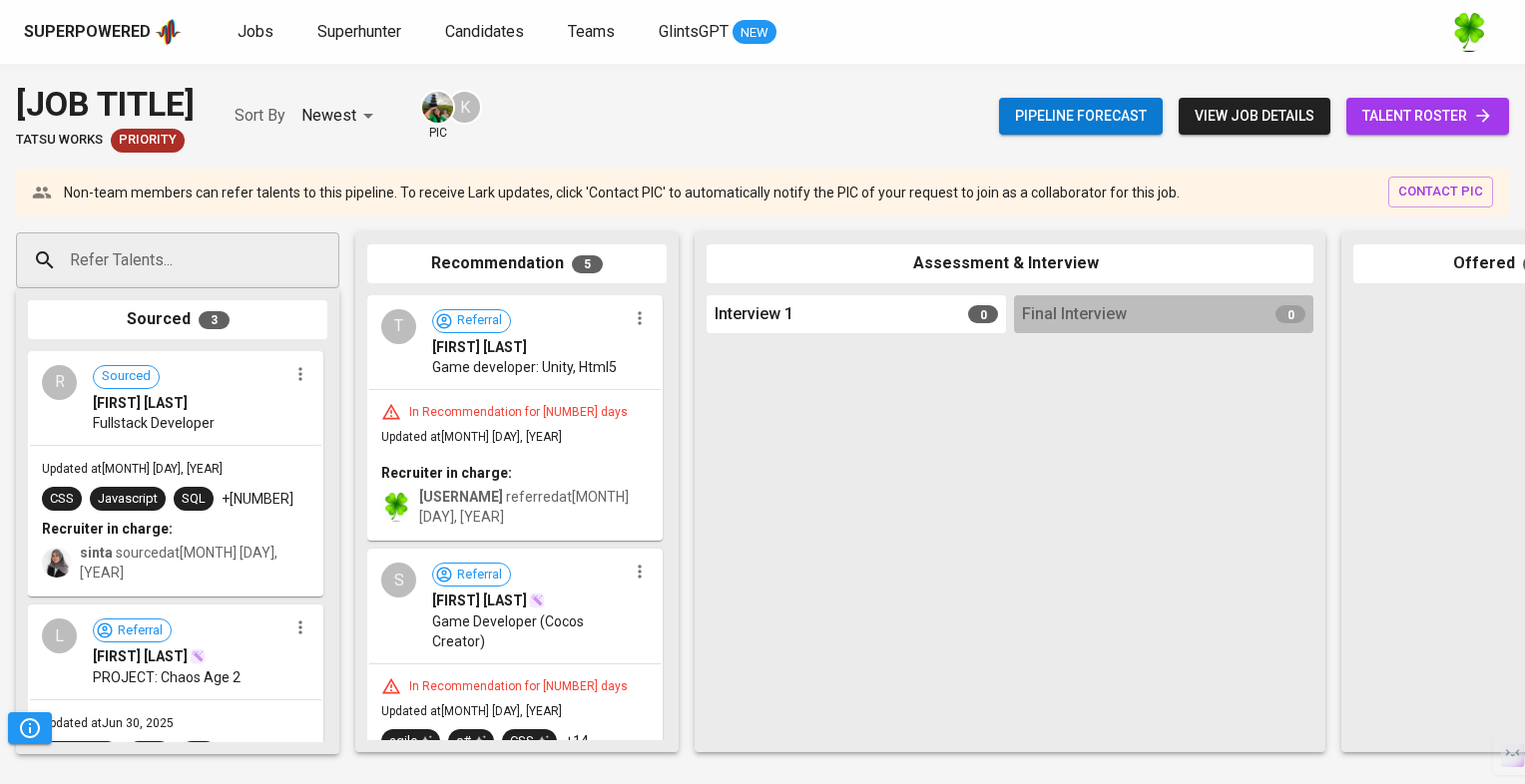 click on "R Sourced Richard Rinaldy Fullstack Developer" at bounding box center [176, 399] 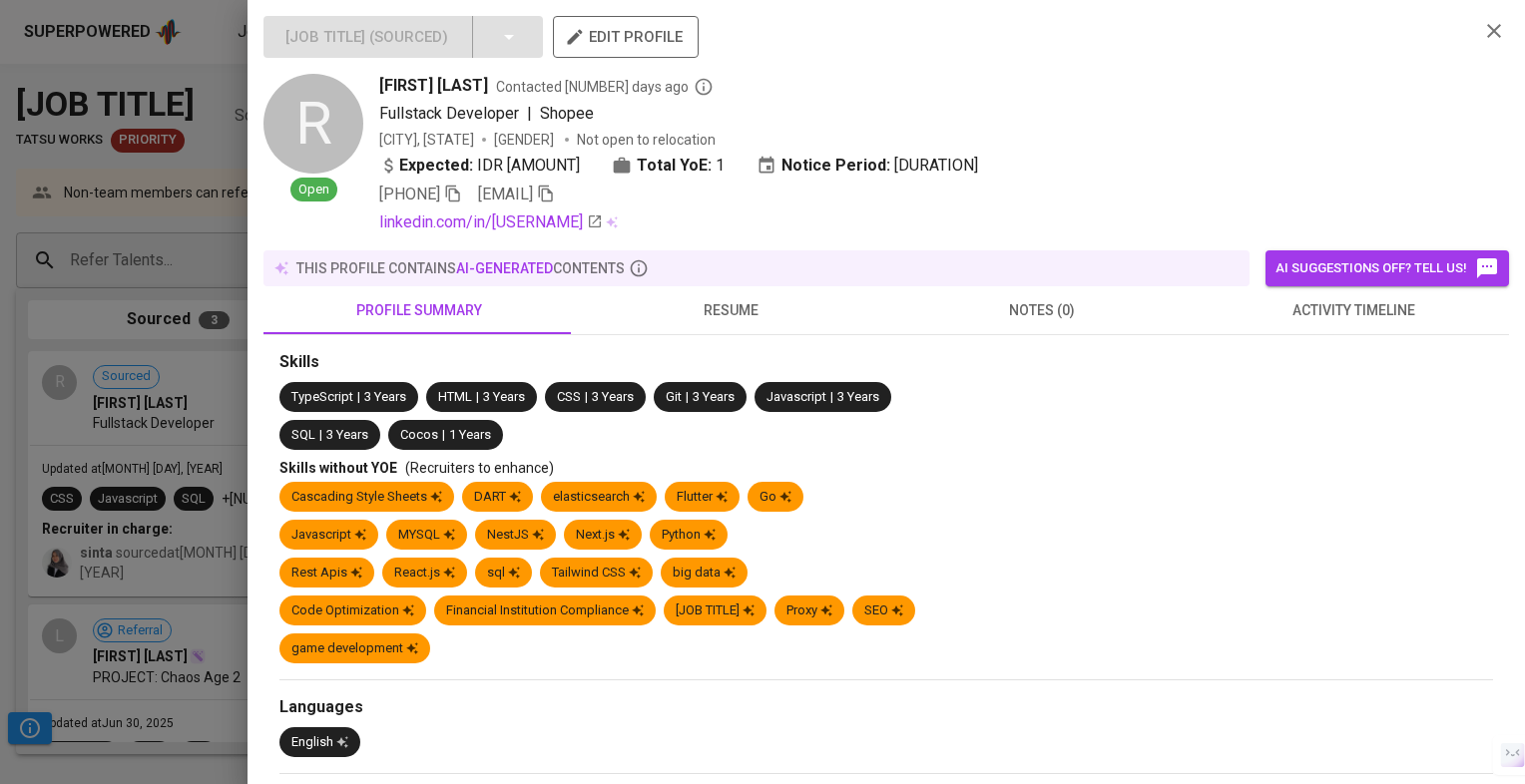 click at bounding box center [762, 392] 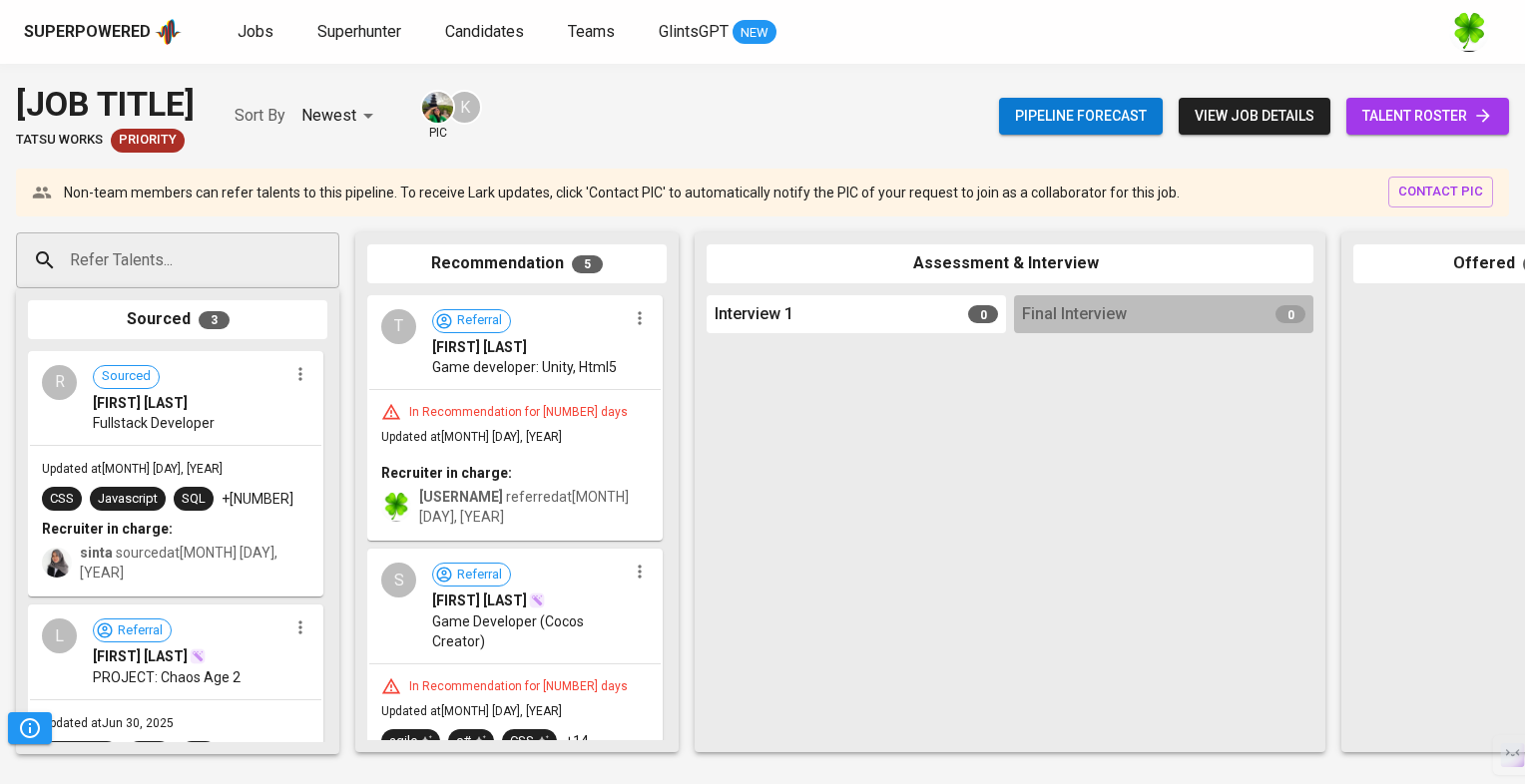 click on "talent roster" at bounding box center [1427, 116] 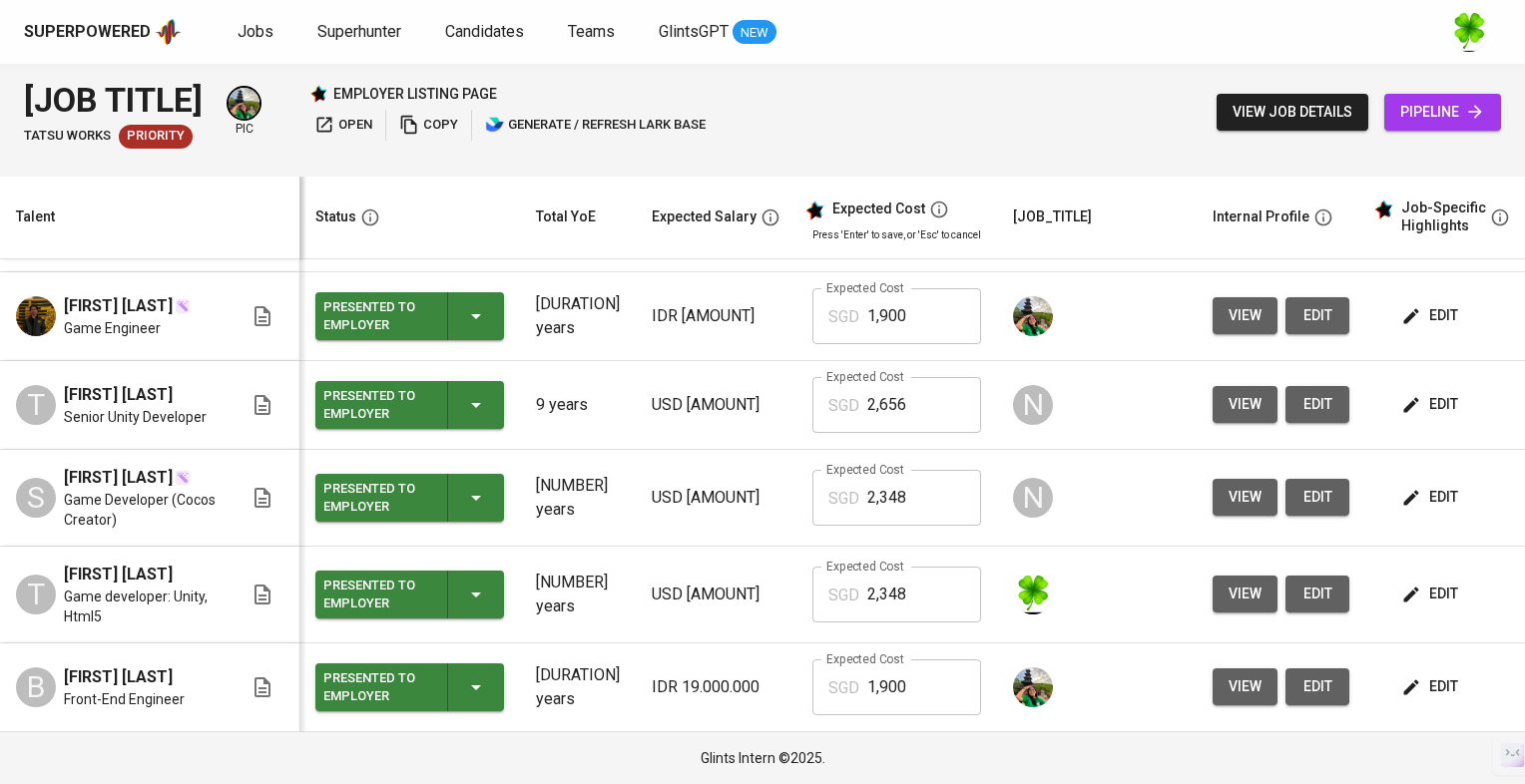 scroll, scrollTop: 0, scrollLeft: 0, axis: both 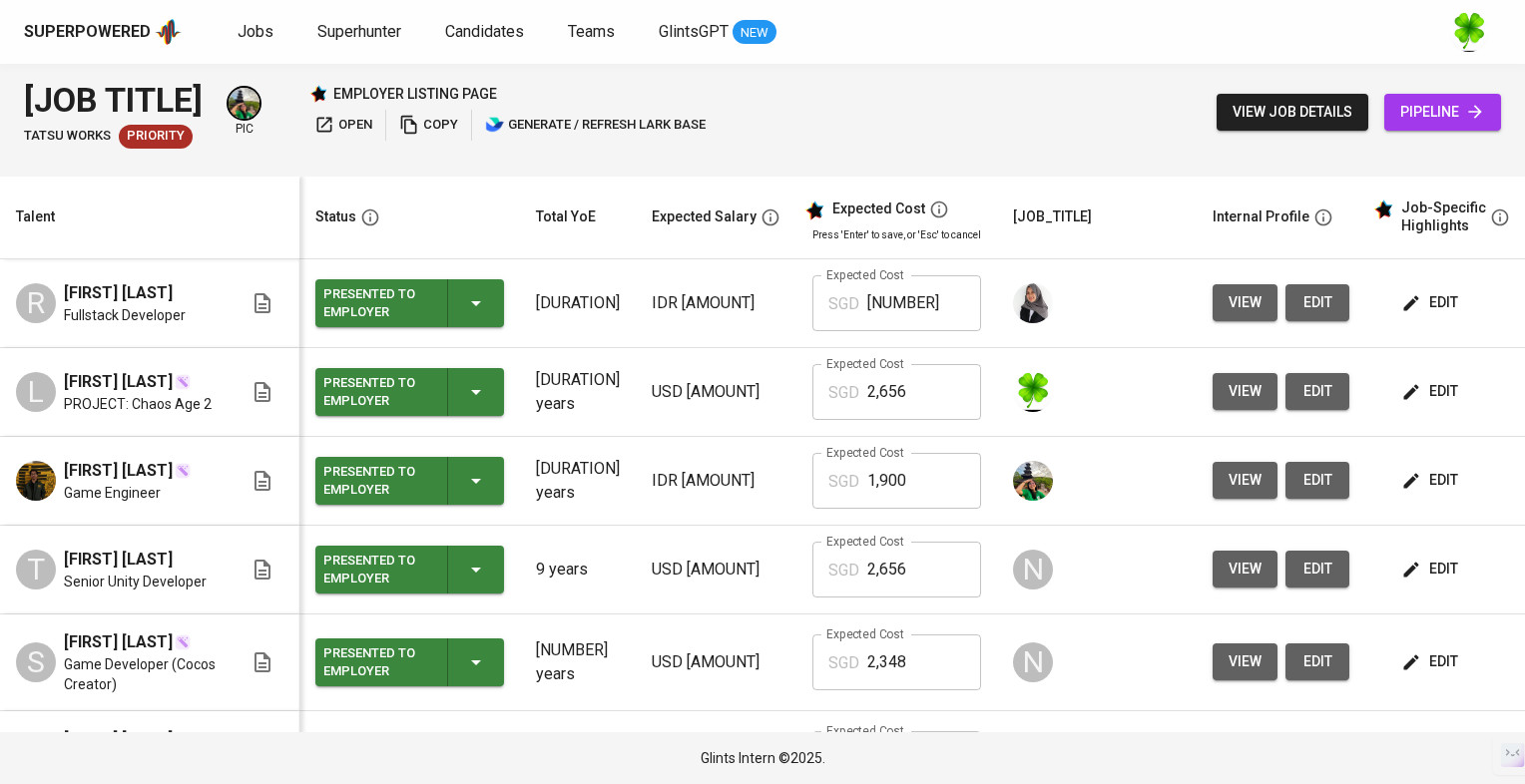 click on "edit" at bounding box center (1431, 302) 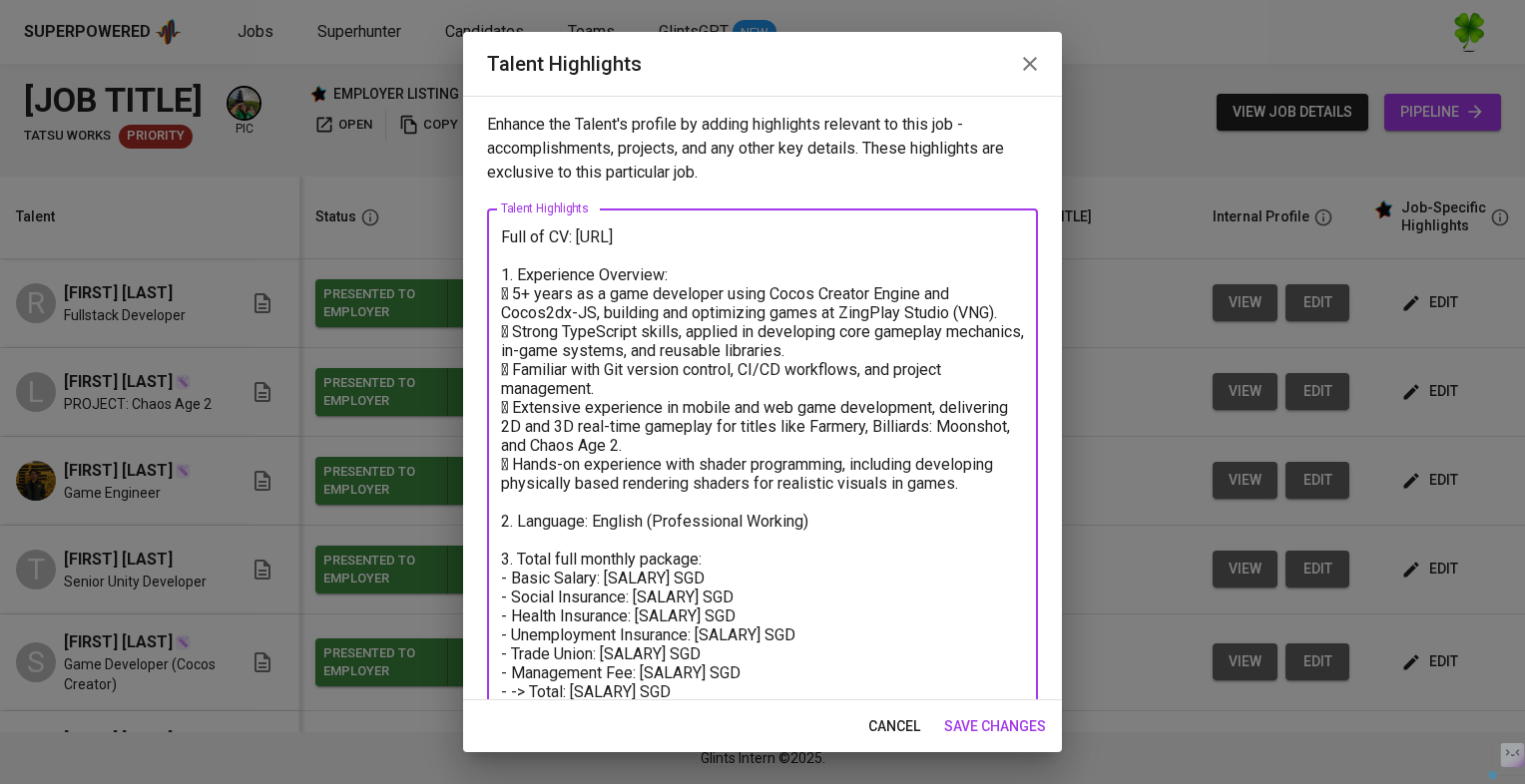 drag, startPoint x: 511, startPoint y: 325, endPoint x: 487, endPoint y: 321, distance: 24.33105 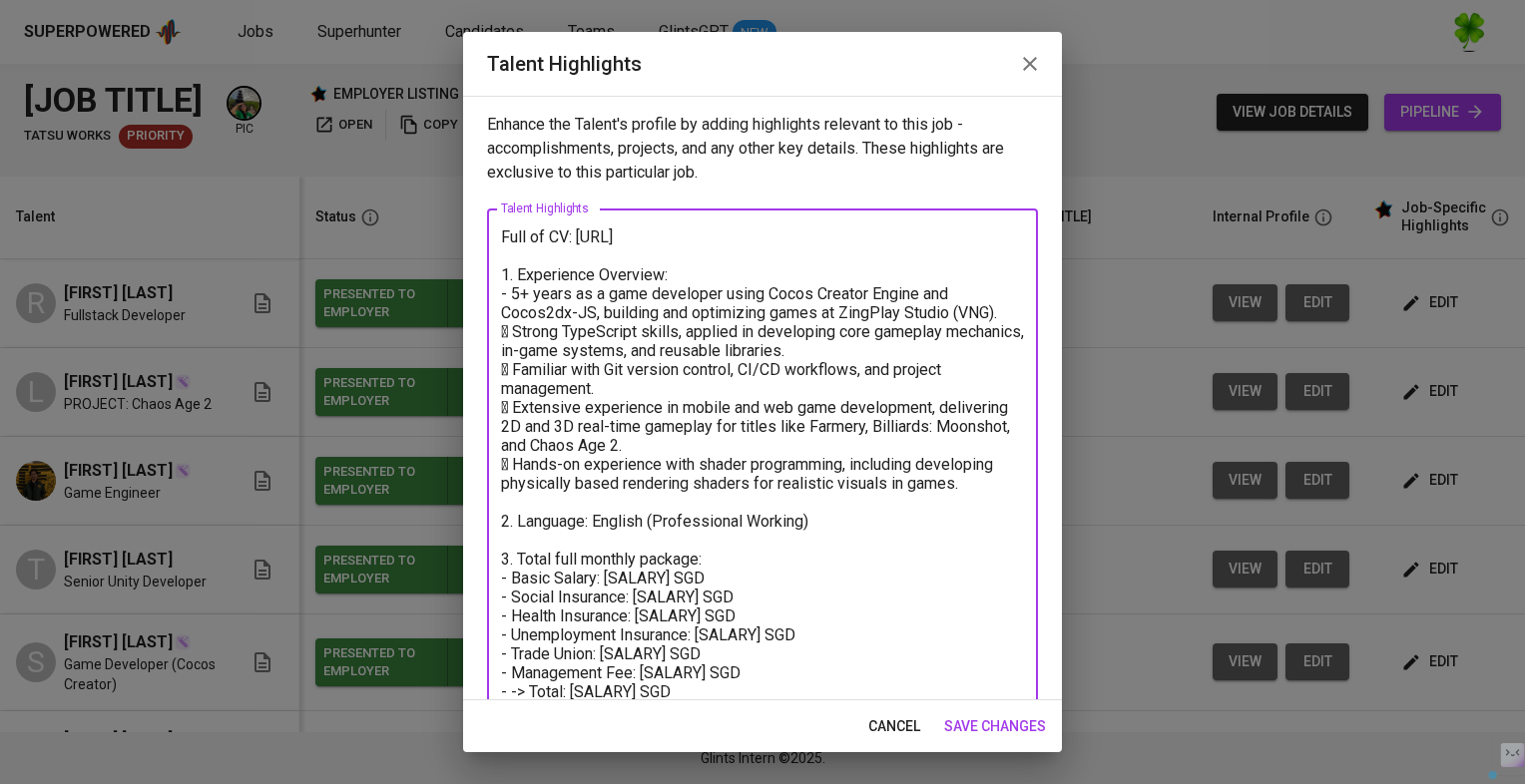 drag, startPoint x: 513, startPoint y: 336, endPoint x: 486, endPoint y: 327, distance: 28.460499 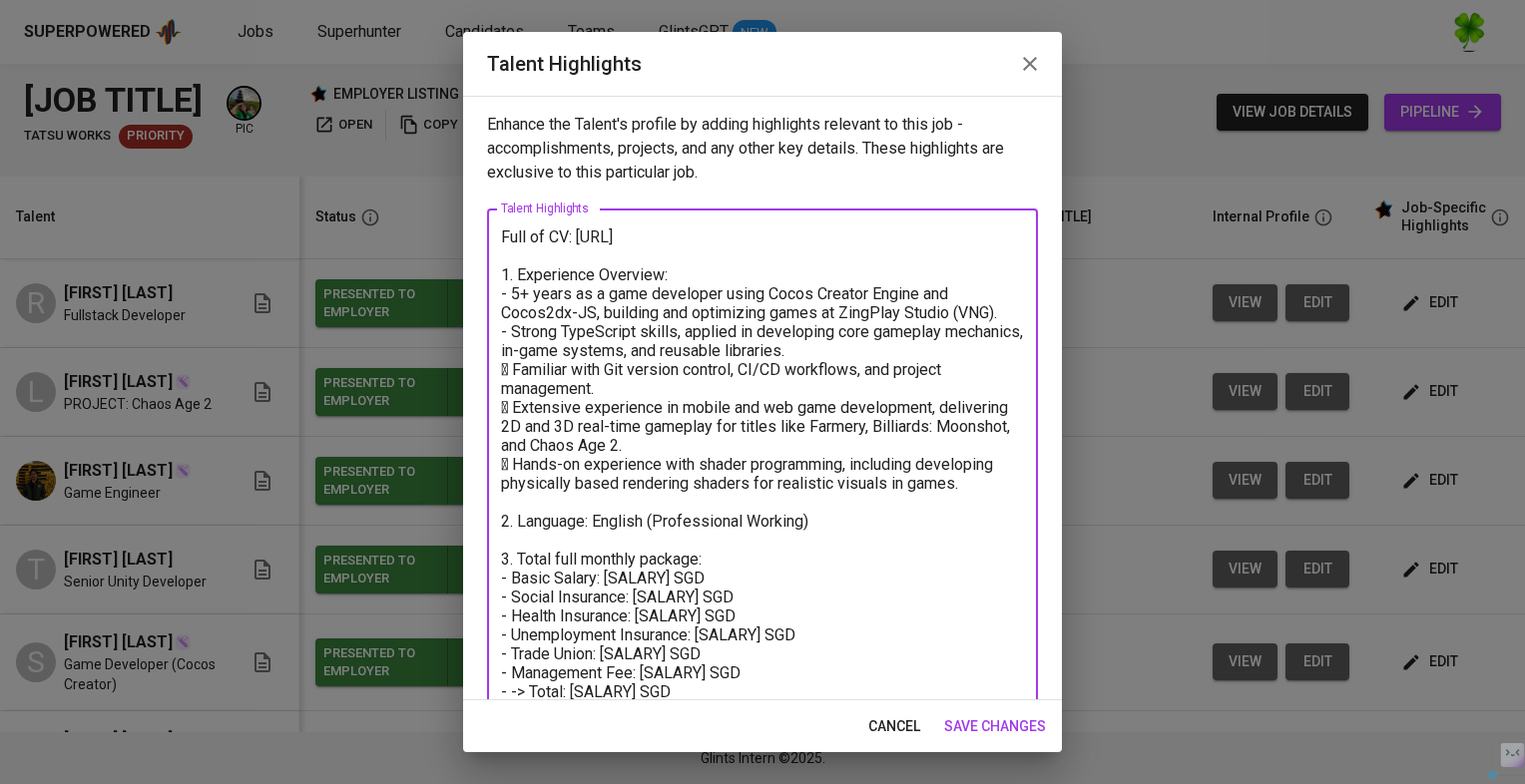 drag, startPoint x: 510, startPoint y: 400, endPoint x: 495, endPoint y: 399, distance: 15.033296 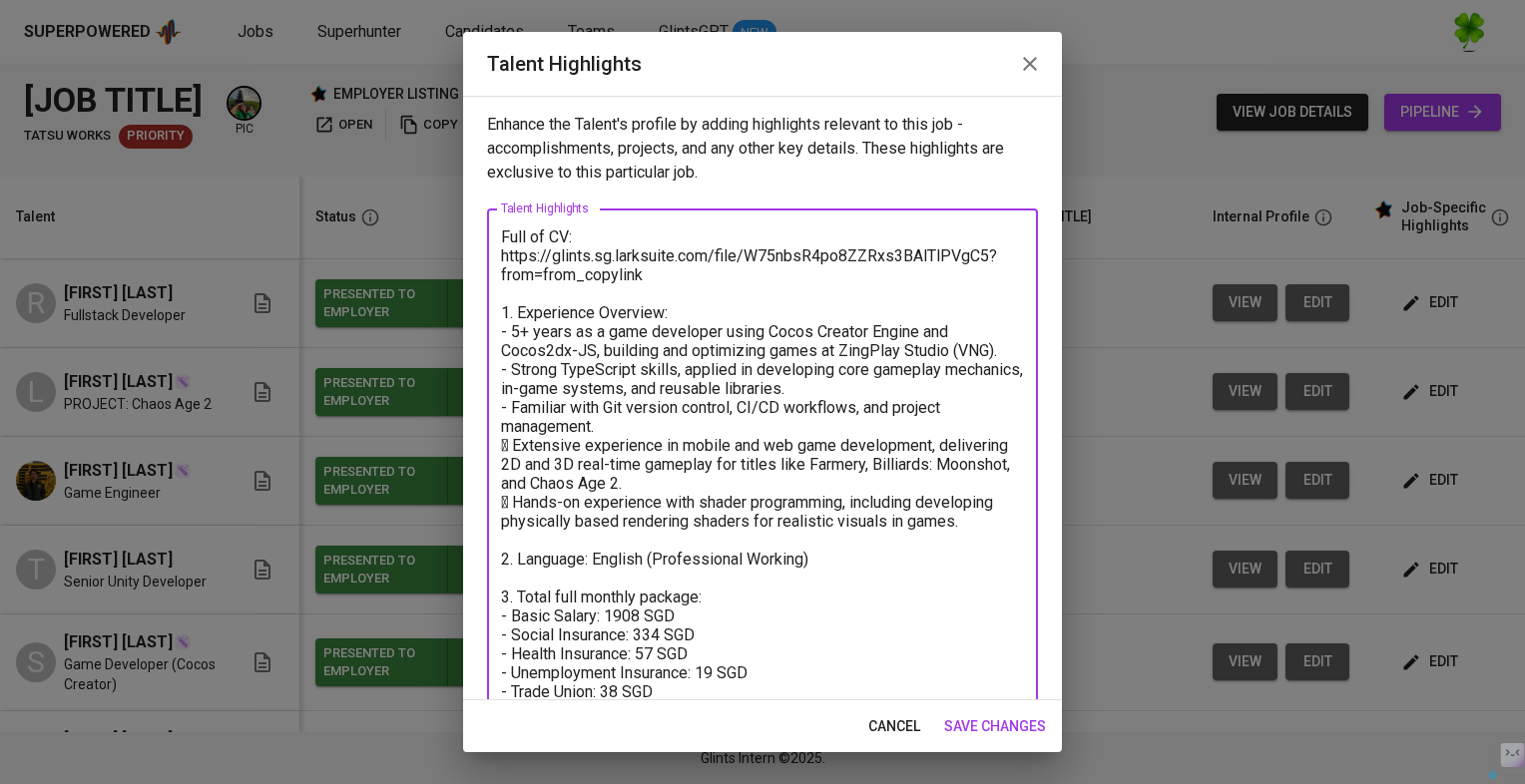 drag, startPoint x: 512, startPoint y: 441, endPoint x: 494, endPoint y: 441, distance: 18 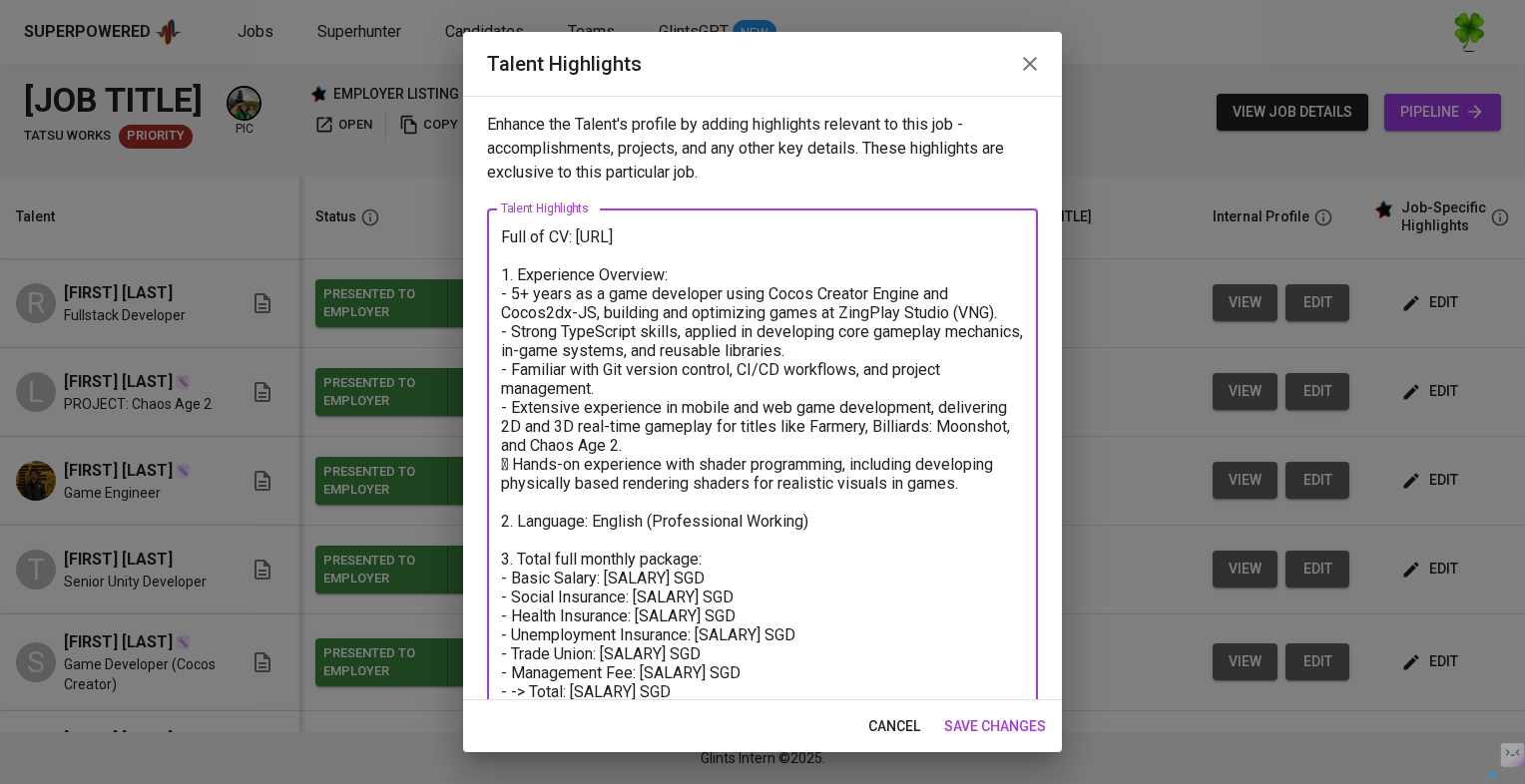 drag, startPoint x: 512, startPoint y: 500, endPoint x: 491, endPoint y: 494, distance: 21.84033 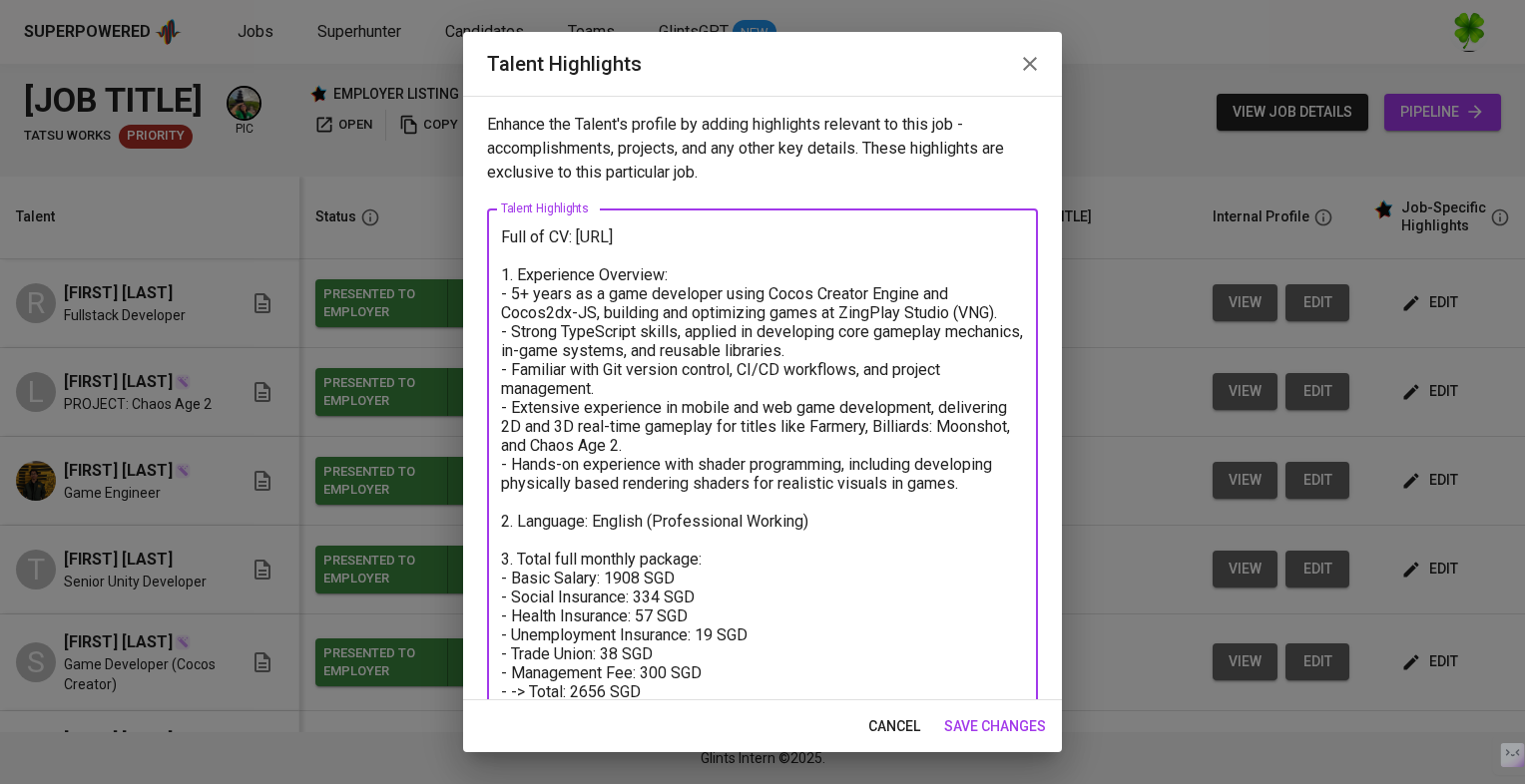 type on "Full of CV: https://glints.sg.larksuite.com/file/W75nbsR4po8ZZRxs3BAlTlPVgC5?from=from_copylink
1. Experience Overview:
- 5+ years as a game developer using Cocos Creator Engine and Cocos2dx-JS, building and optimizing games at ZingPlay Studio (VNG).
- Strong TypeScript skills, applied in developing core gameplay mechanics, in-game systems, and reusable libraries.
- Familiar with Git version control, CI/CD workflows, and project management.
- Extensive experience in mobile and web game development, delivering 2D and 3D real-time gameplay for titles like Farmery, Billiards: Moonshot, and Chaos Age 2.
- Hands-on experience with shader programming, including developing physically based rendering shaders for realistic visuals in games.
2. Language: English (Professional Working)
3. Total full monthly package:
- Basic Salary: 1908 SGD
- Social Insurance: 334 SGD
- Health Insurance: 57 SGD
- Unemployment Insurance: 19 SGD
- Trade Union: 38 SGD
- Management Fee: 300 SGD
- -> Total: 2656 SGD" 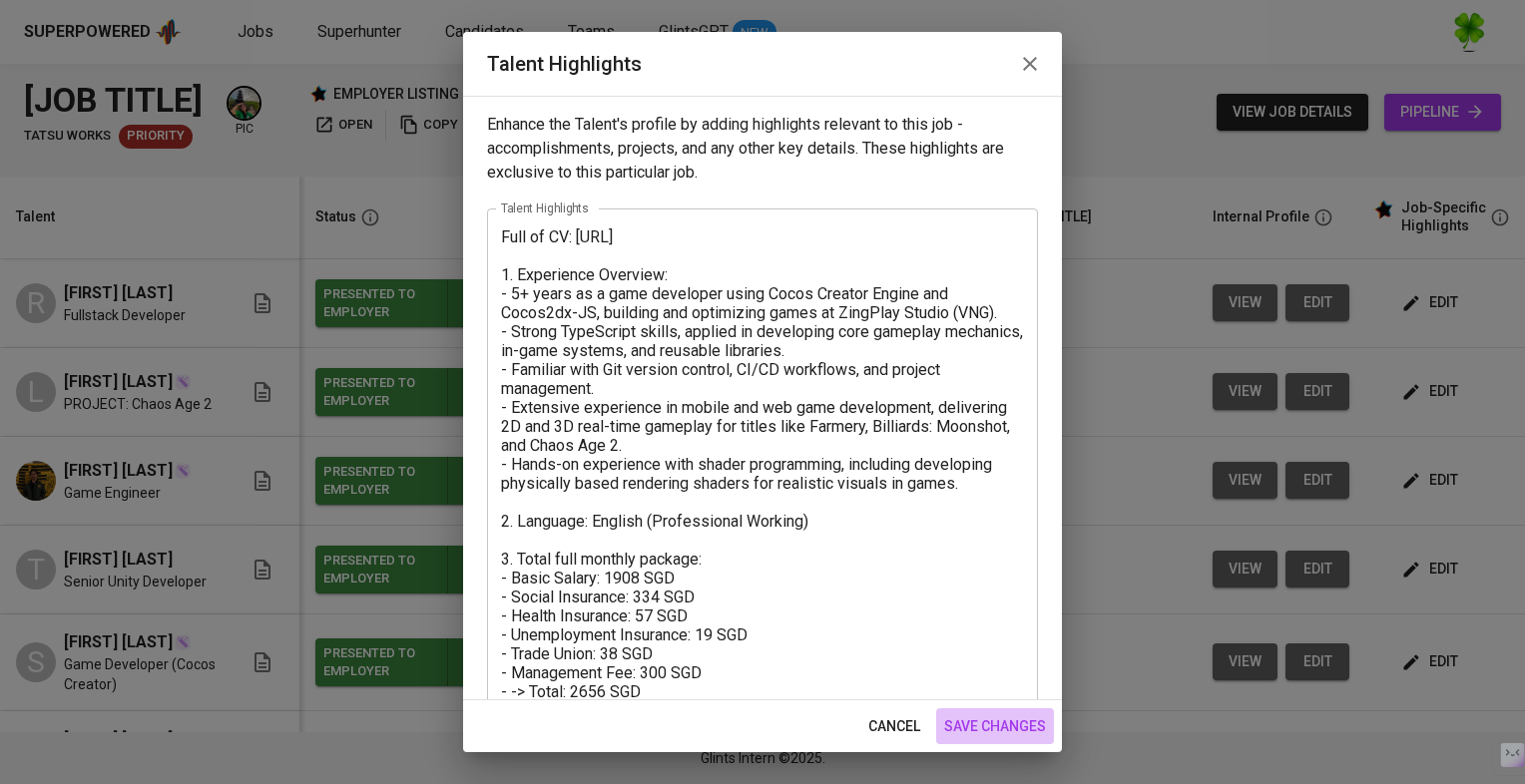 click on "save changes" at bounding box center (995, 726) 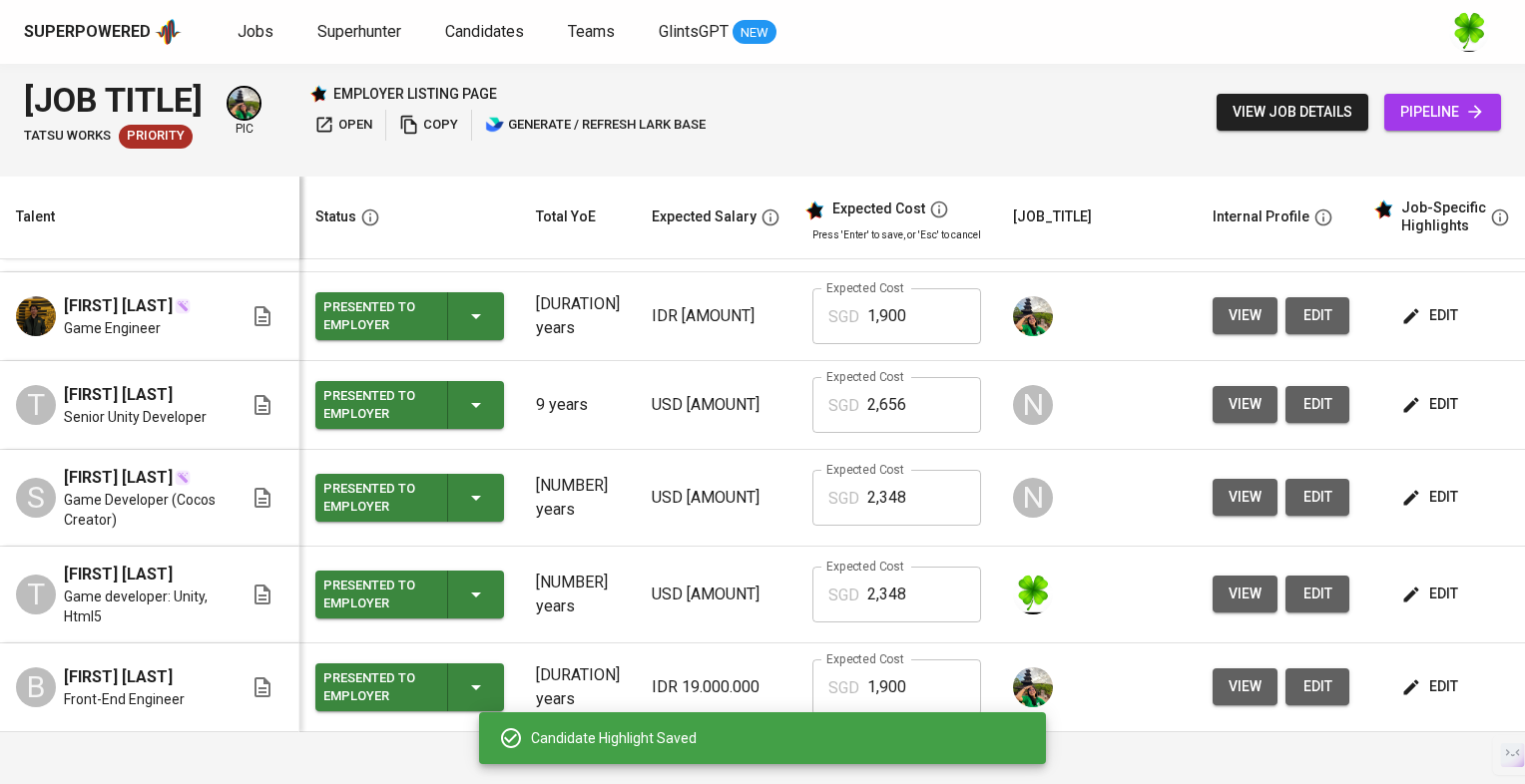 scroll, scrollTop: 188, scrollLeft: 0, axis: vertical 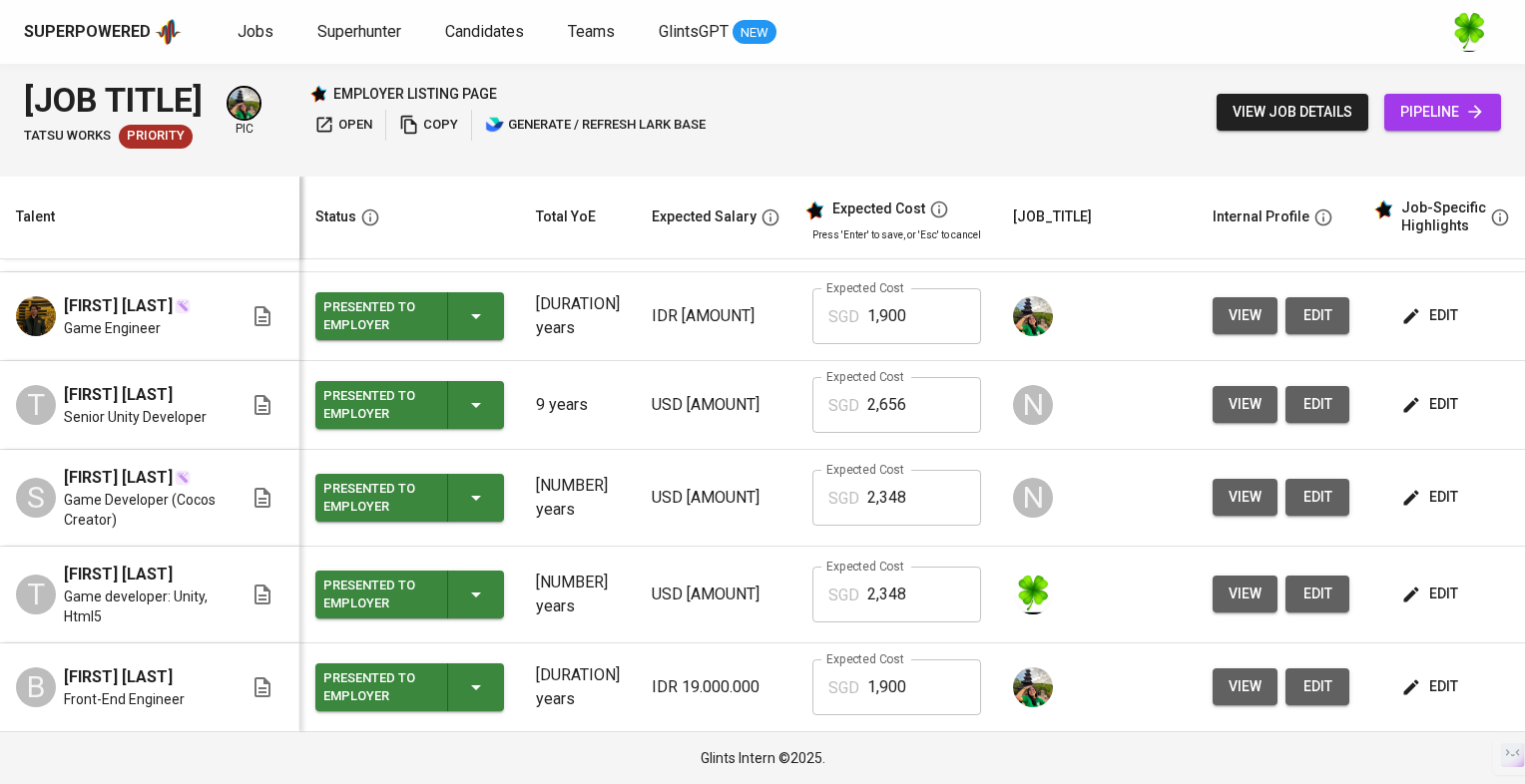 click on "edit" at bounding box center (1431, 593) 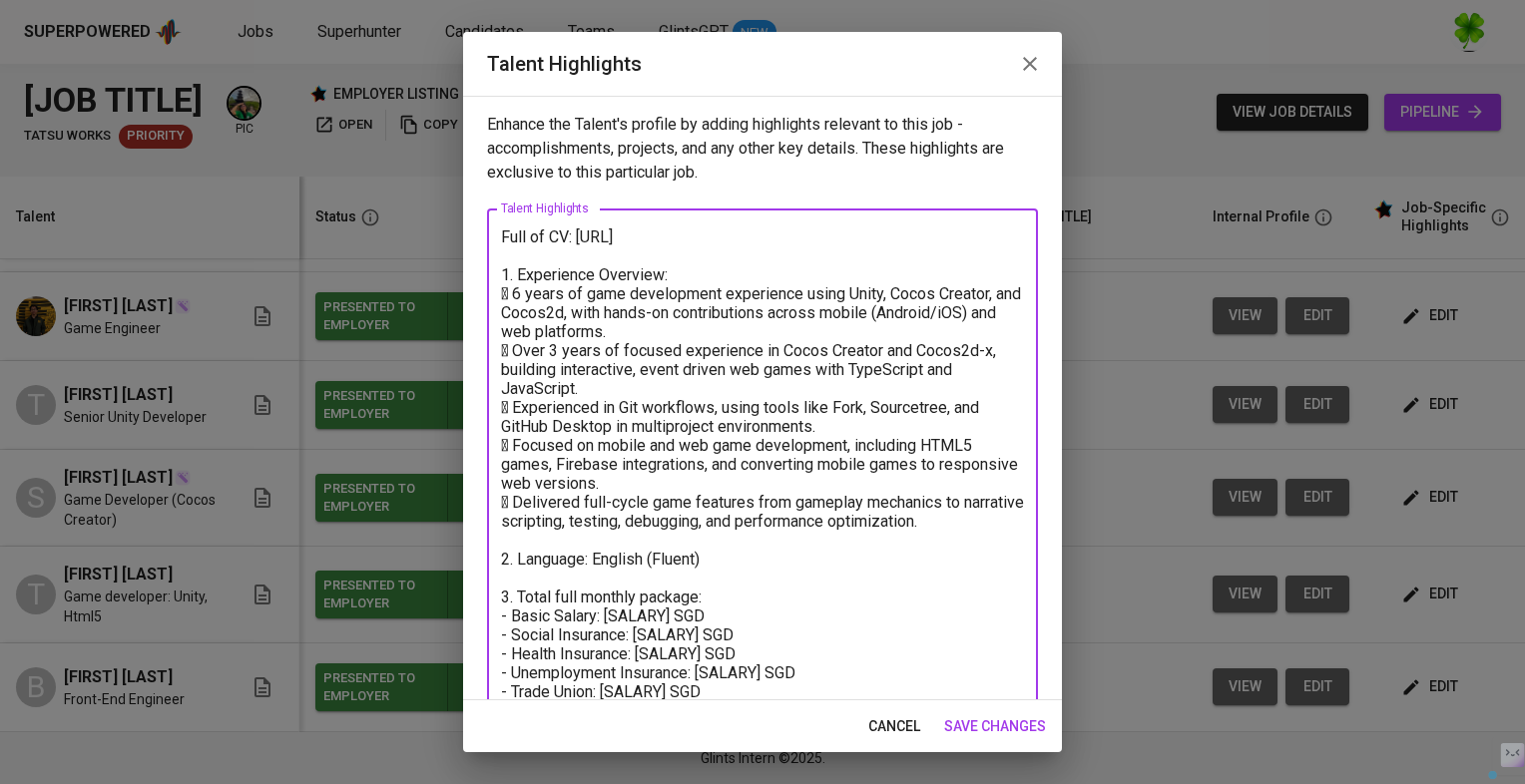 drag, startPoint x: 513, startPoint y: 329, endPoint x: 497, endPoint y: 324, distance: 16.763055 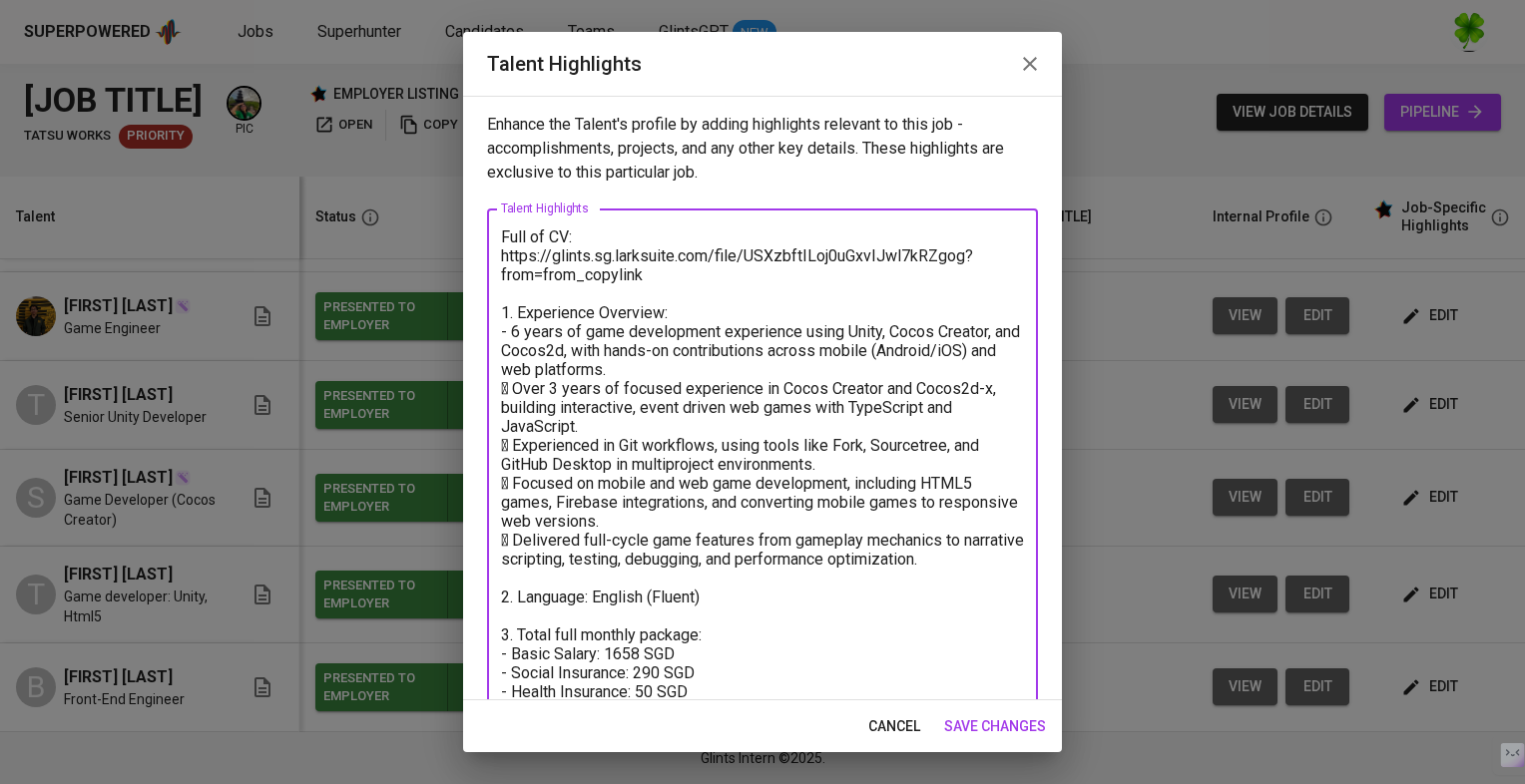 drag, startPoint x: 514, startPoint y: 385, endPoint x: 503, endPoint y: 385, distance: 11 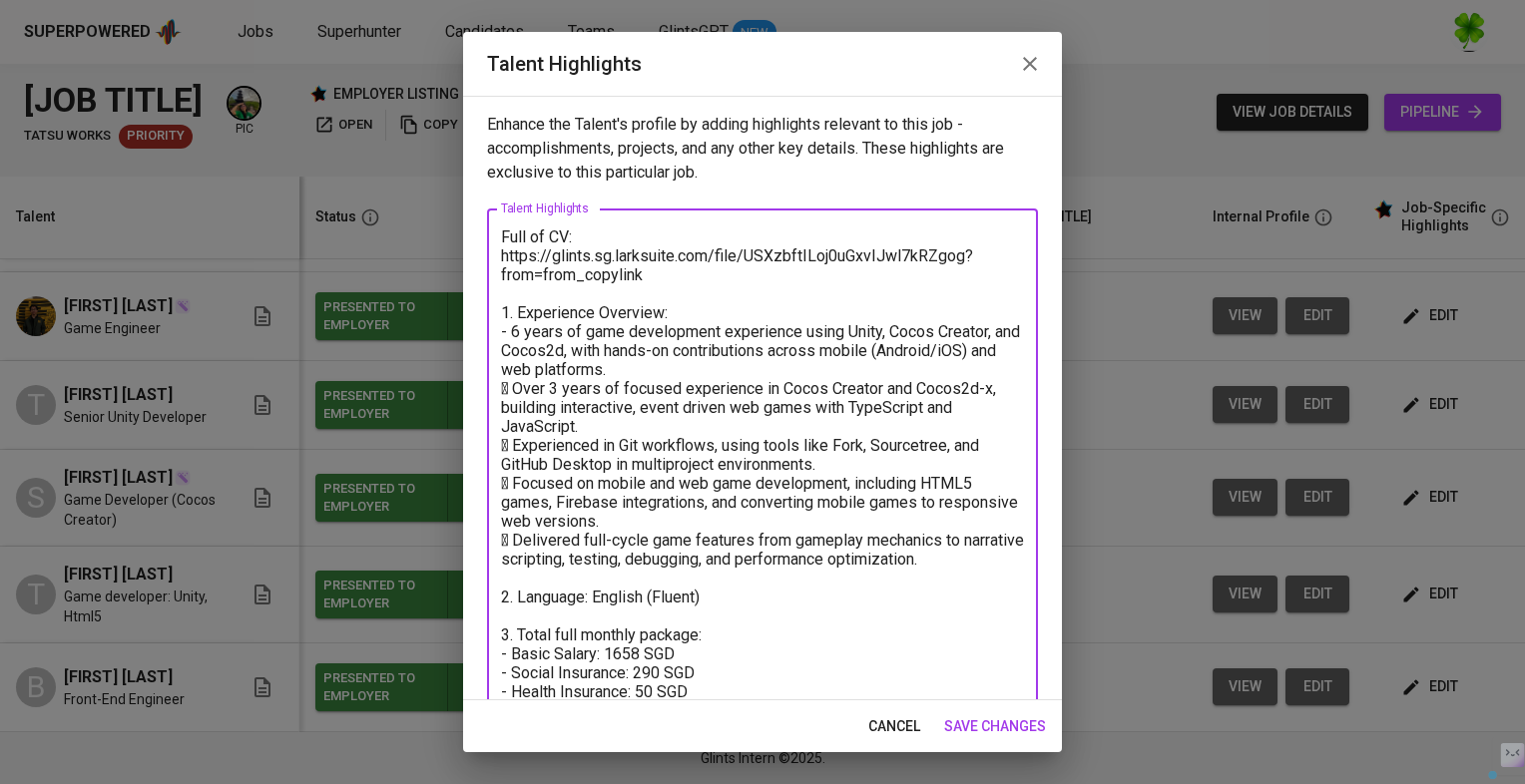paste on "-" 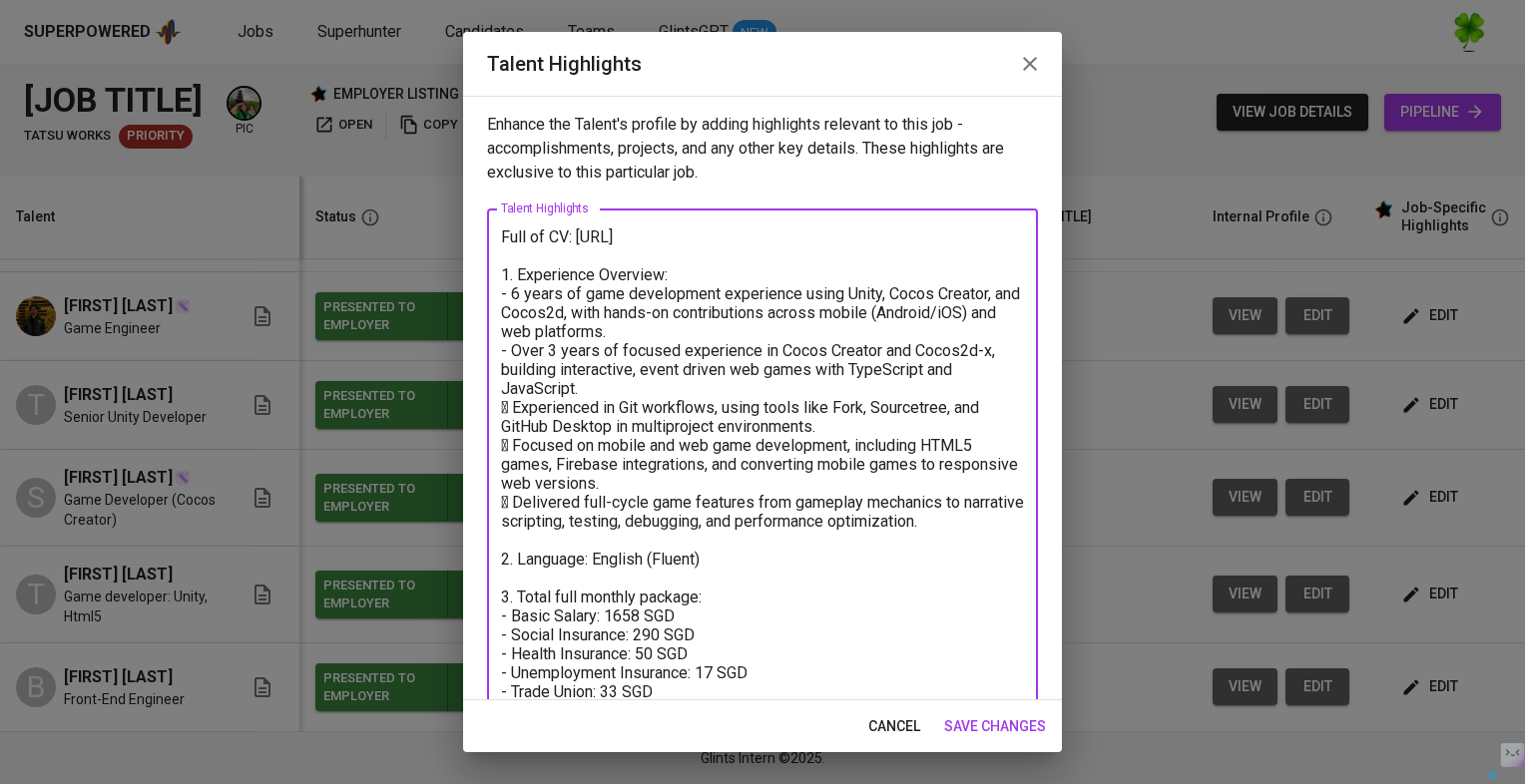 drag, startPoint x: 513, startPoint y: 441, endPoint x: 492, endPoint y: 440, distance: 21.023796 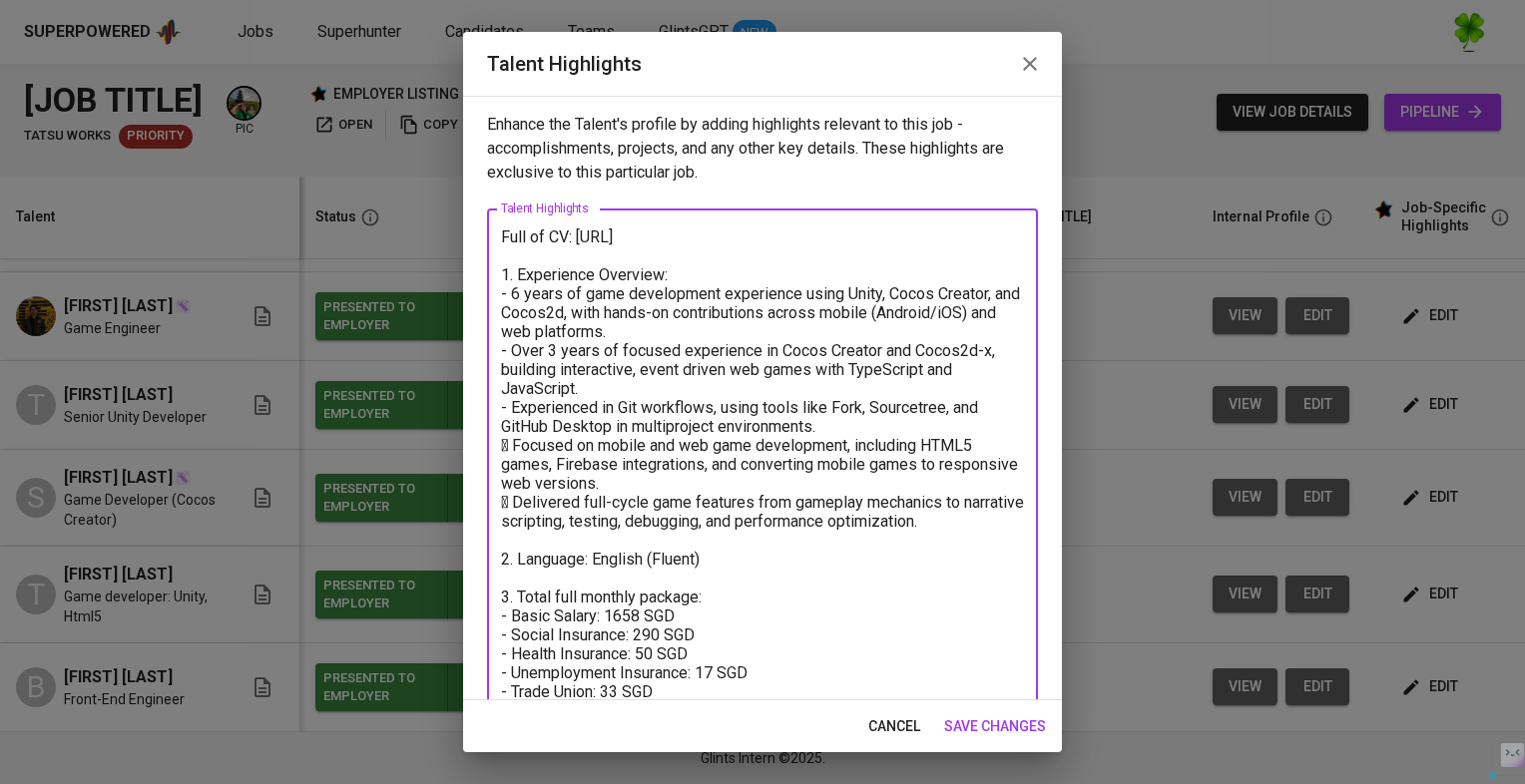 drag, startPoint x: 511, startPoint y: 481, endPoint x: 494, endPoint y: 481, distance: 17 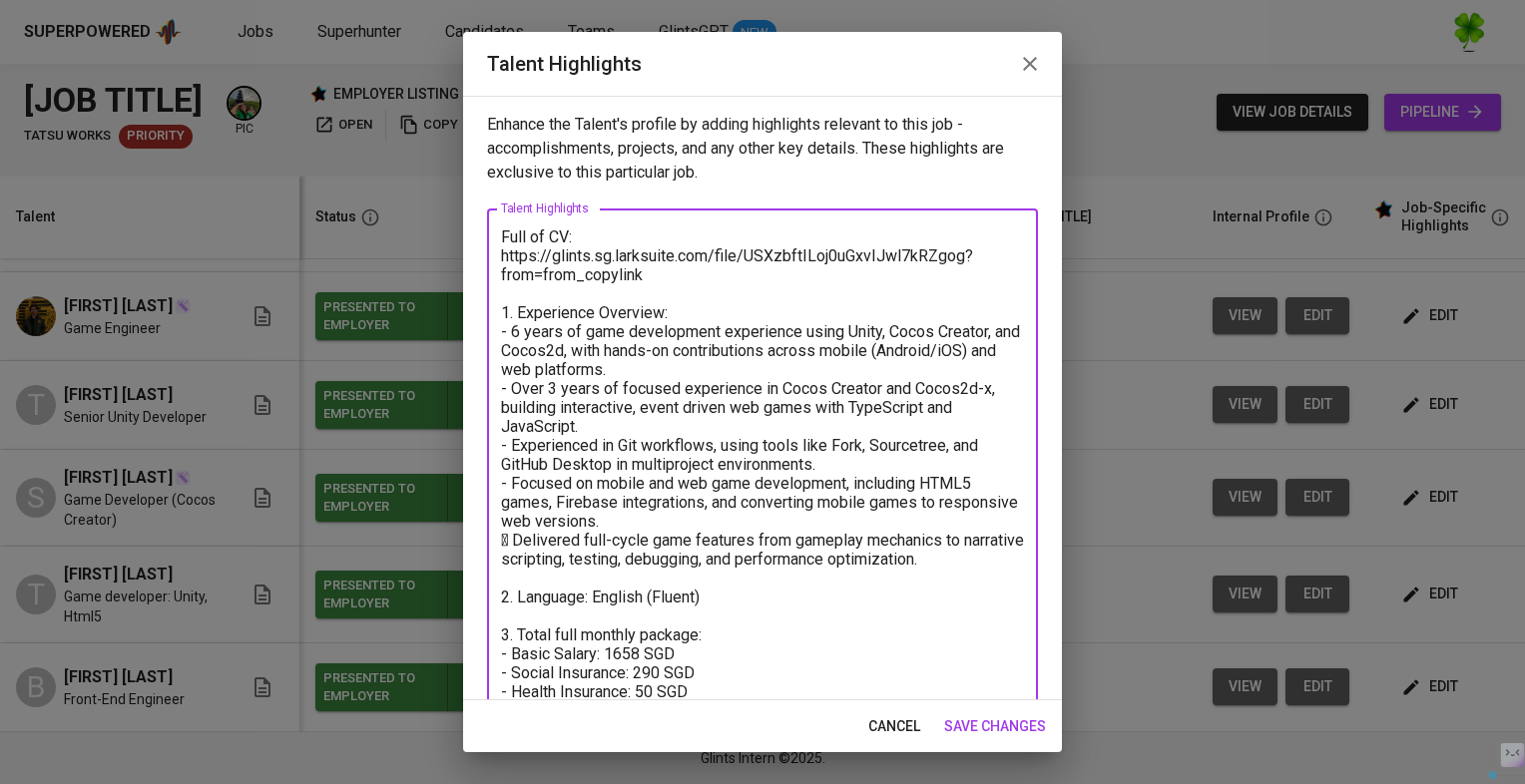 drag, startPoint x: 511, startPoint y: 545, endPoint x: 491, endPoint y: 540, distance: 20.615528 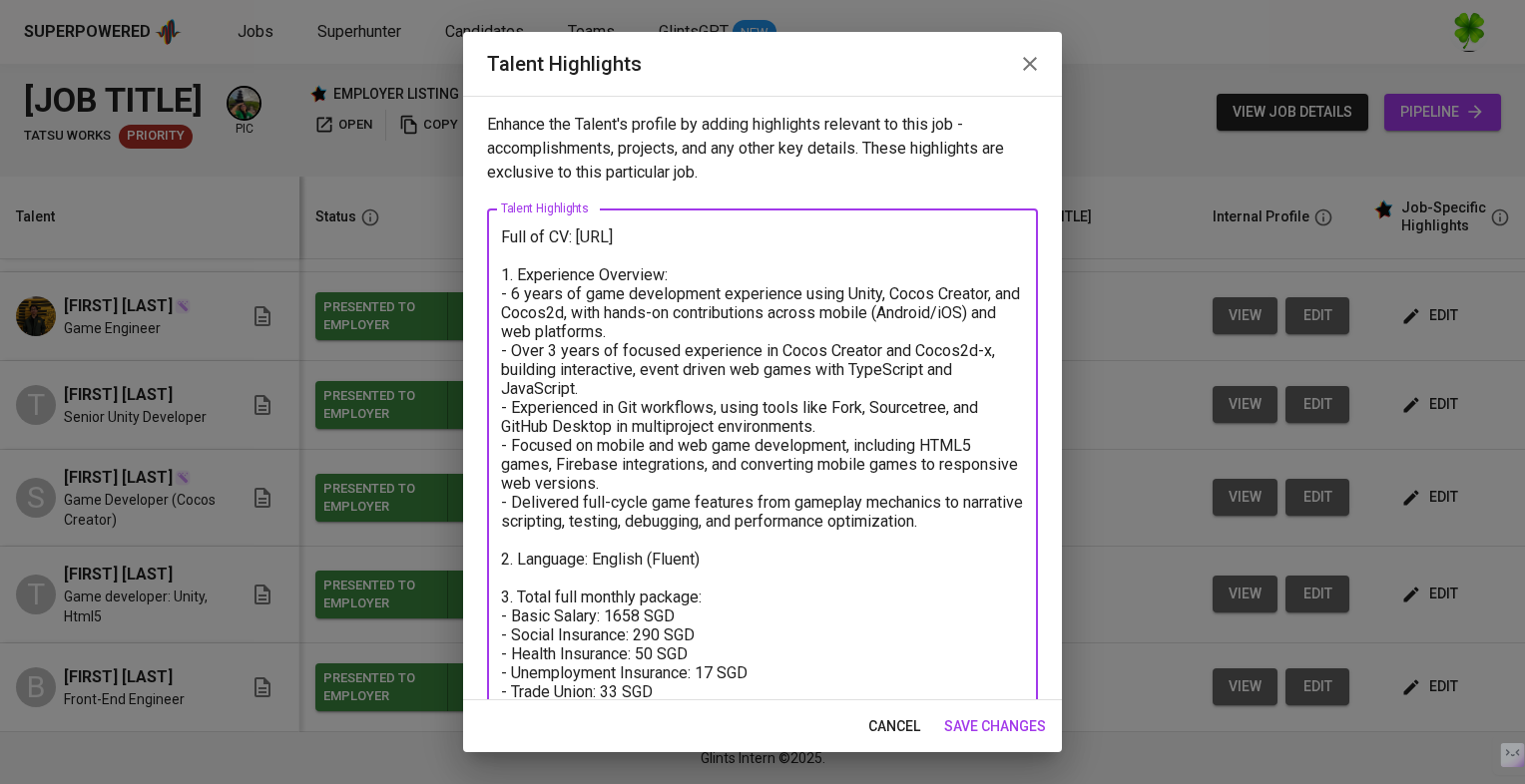 click at bounding box center (762, 502) 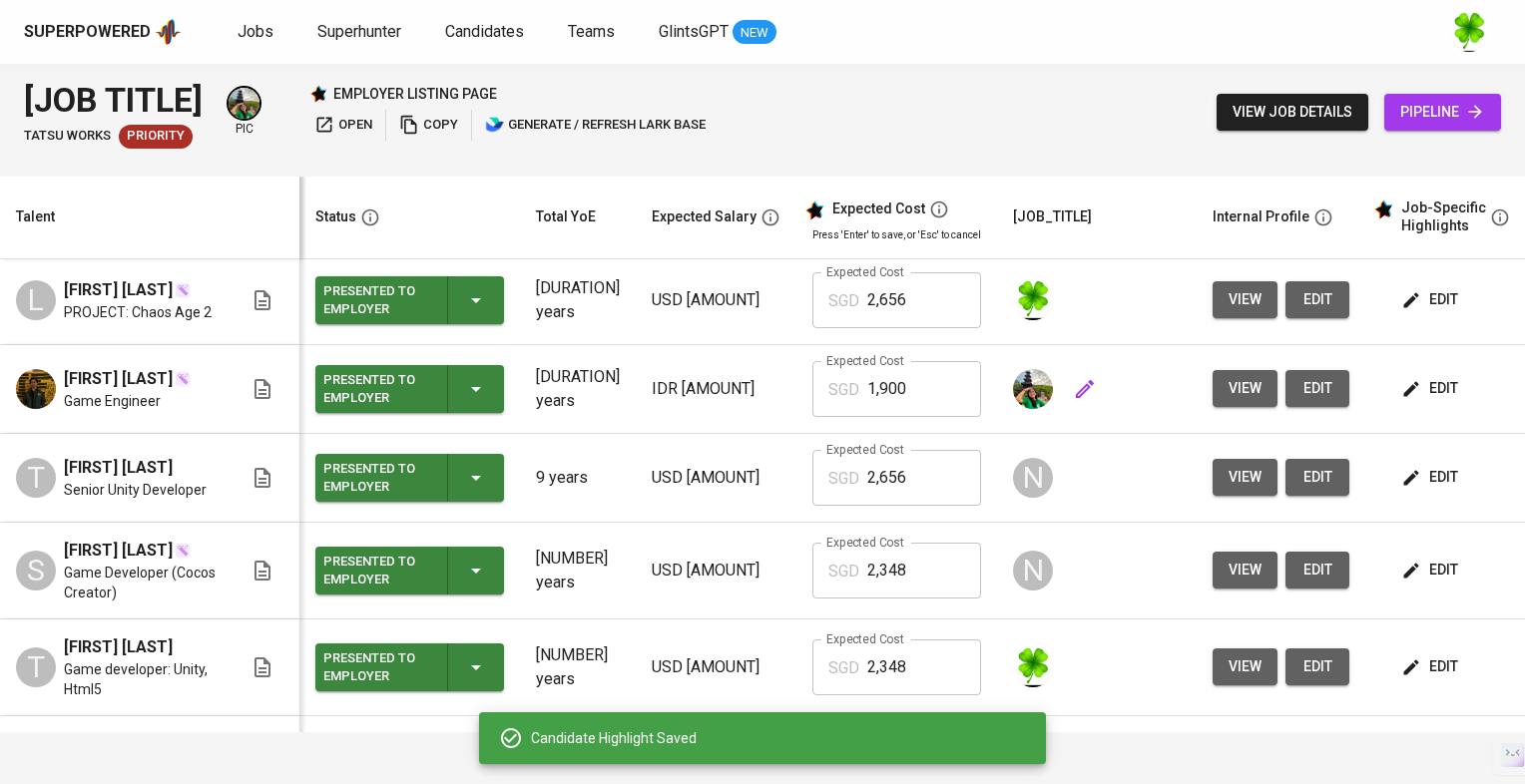 scroll, scrollTop: 0, scrollLeft: 0, axis: both 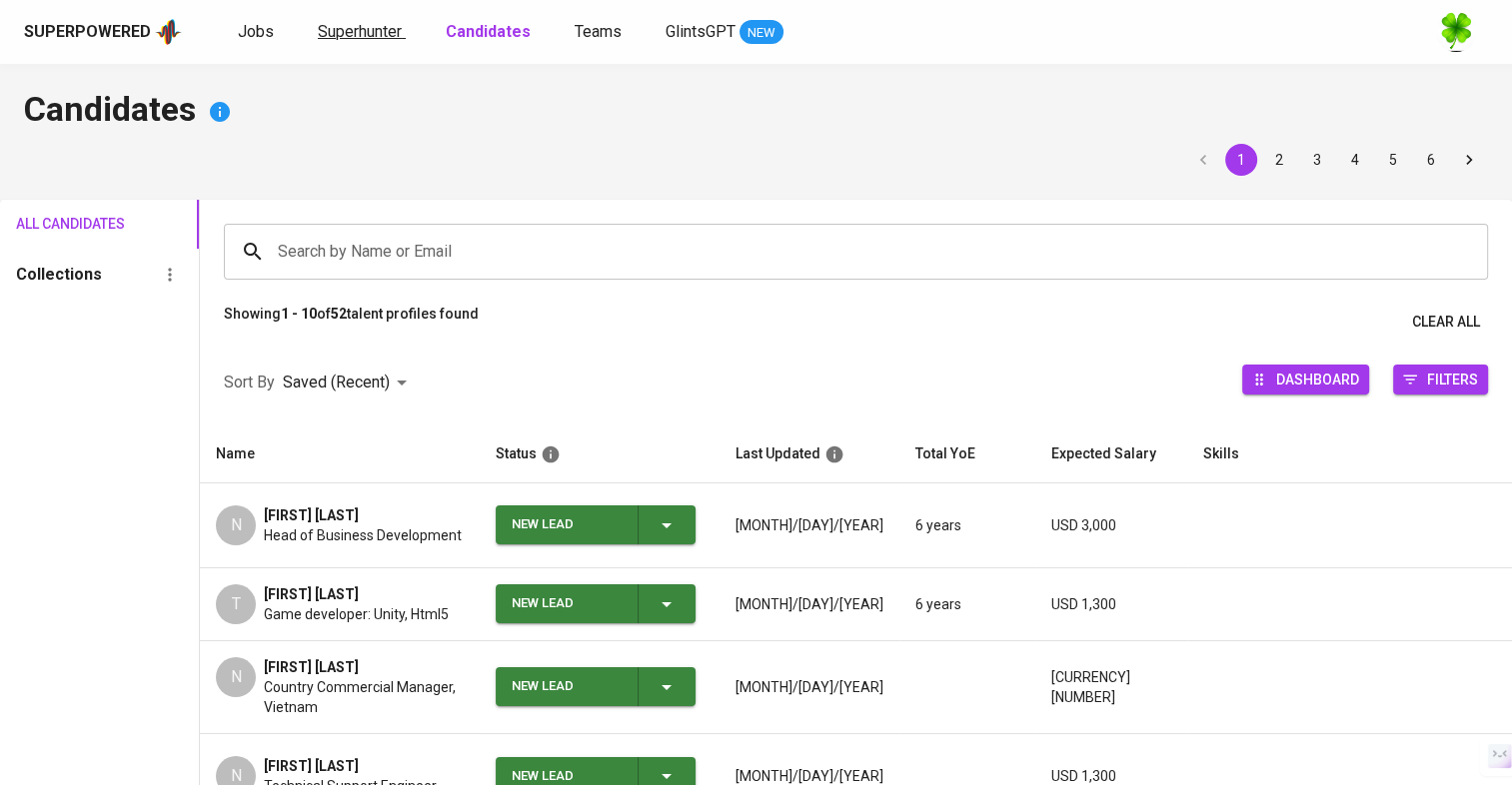 click on "Superhunter" at bounding box center (360, 31) 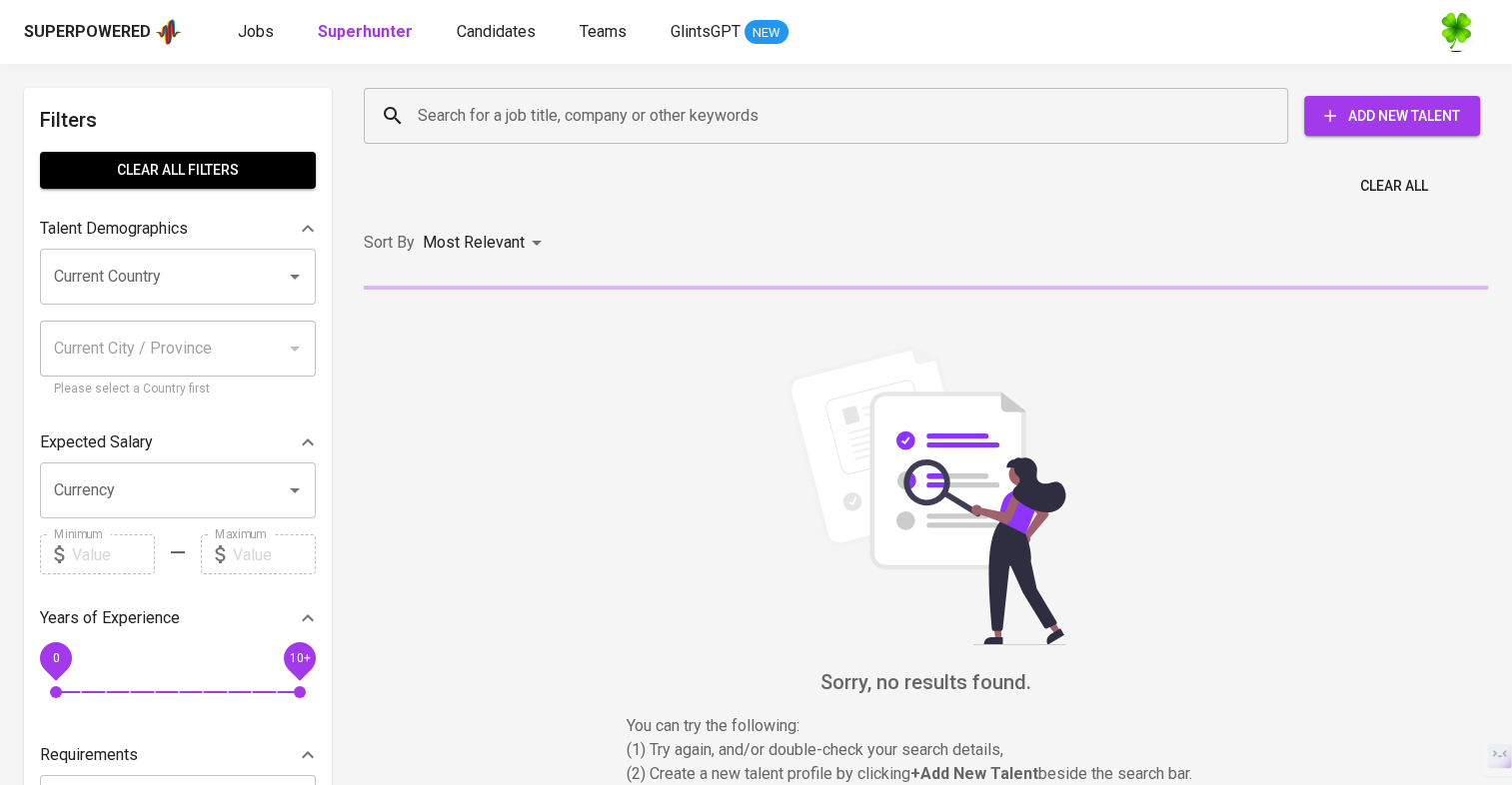 click on "Search for a job title, company or other keywords" at bounding box center [830, 116] 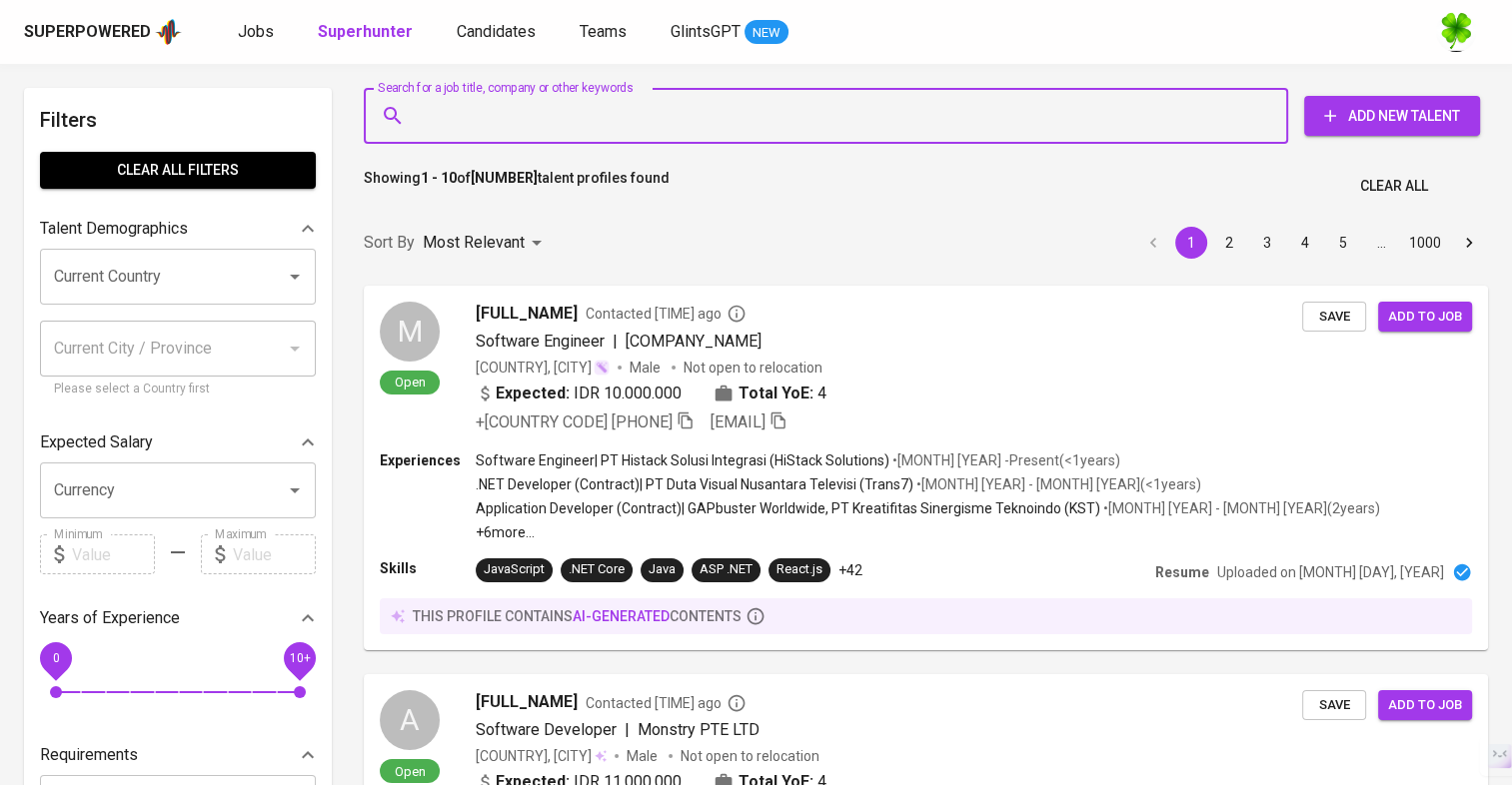 paste on "[EMAIL]" 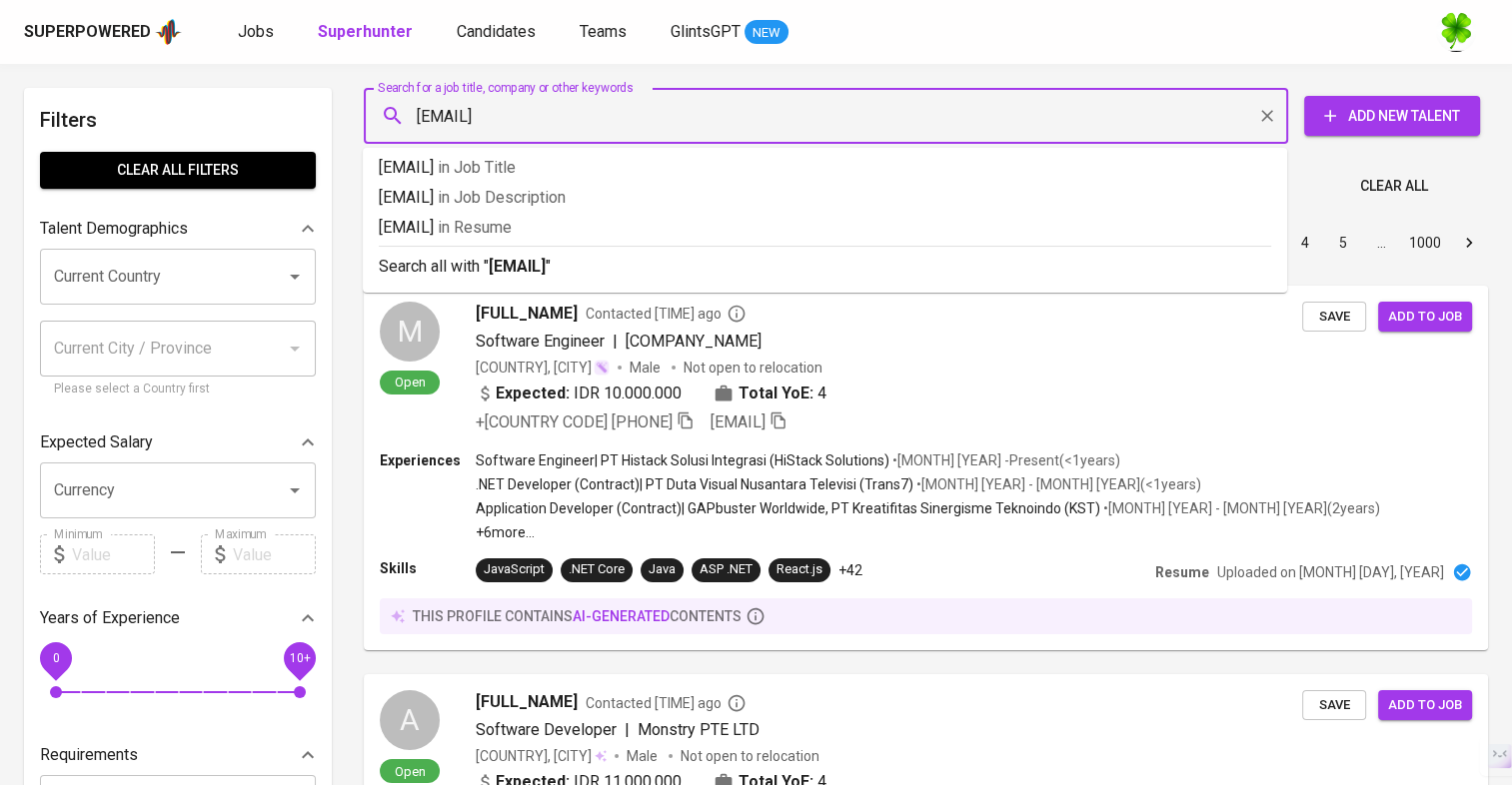type on "[EMAIL]" 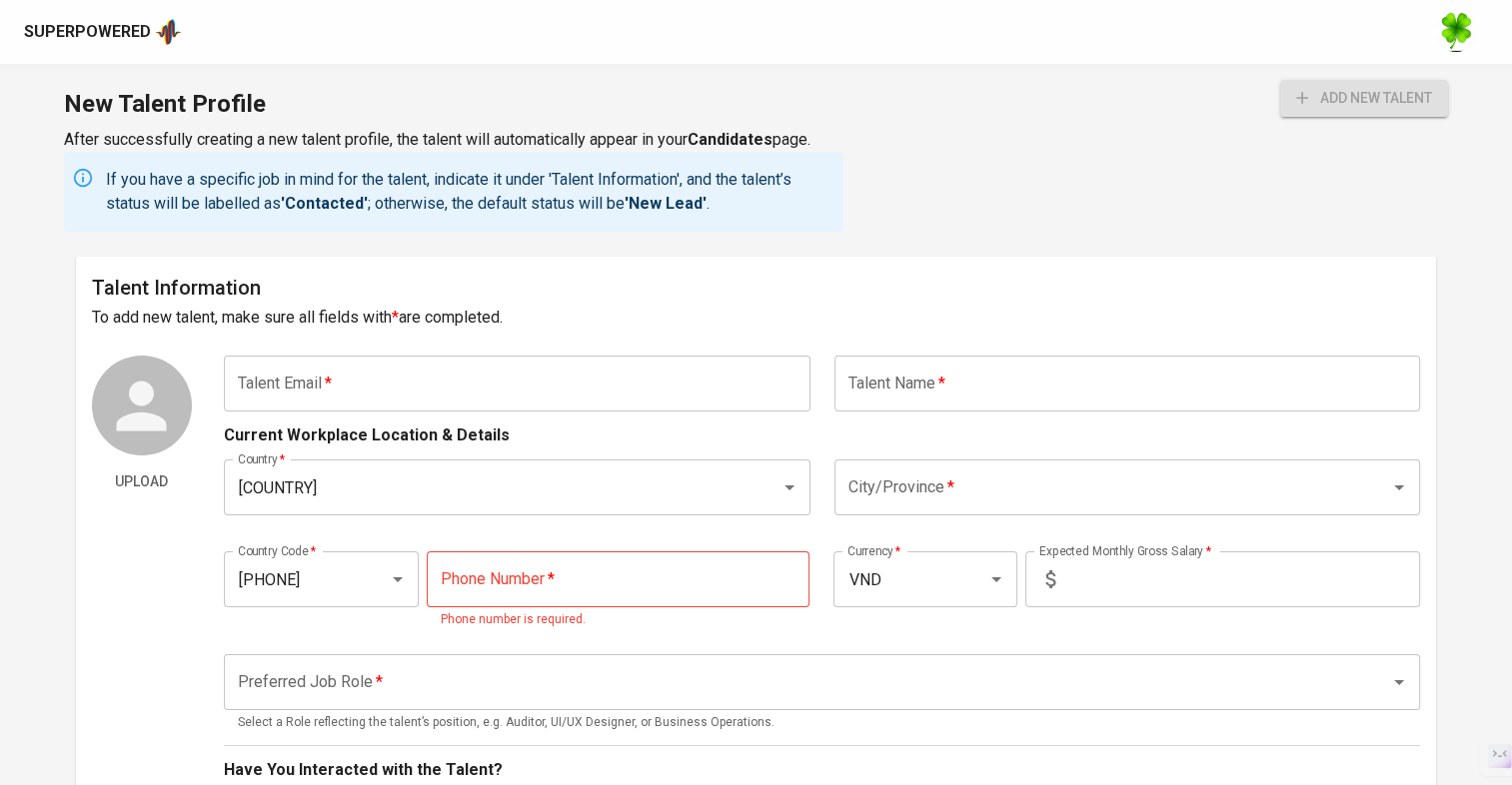 click at bounding box center [517, 384] 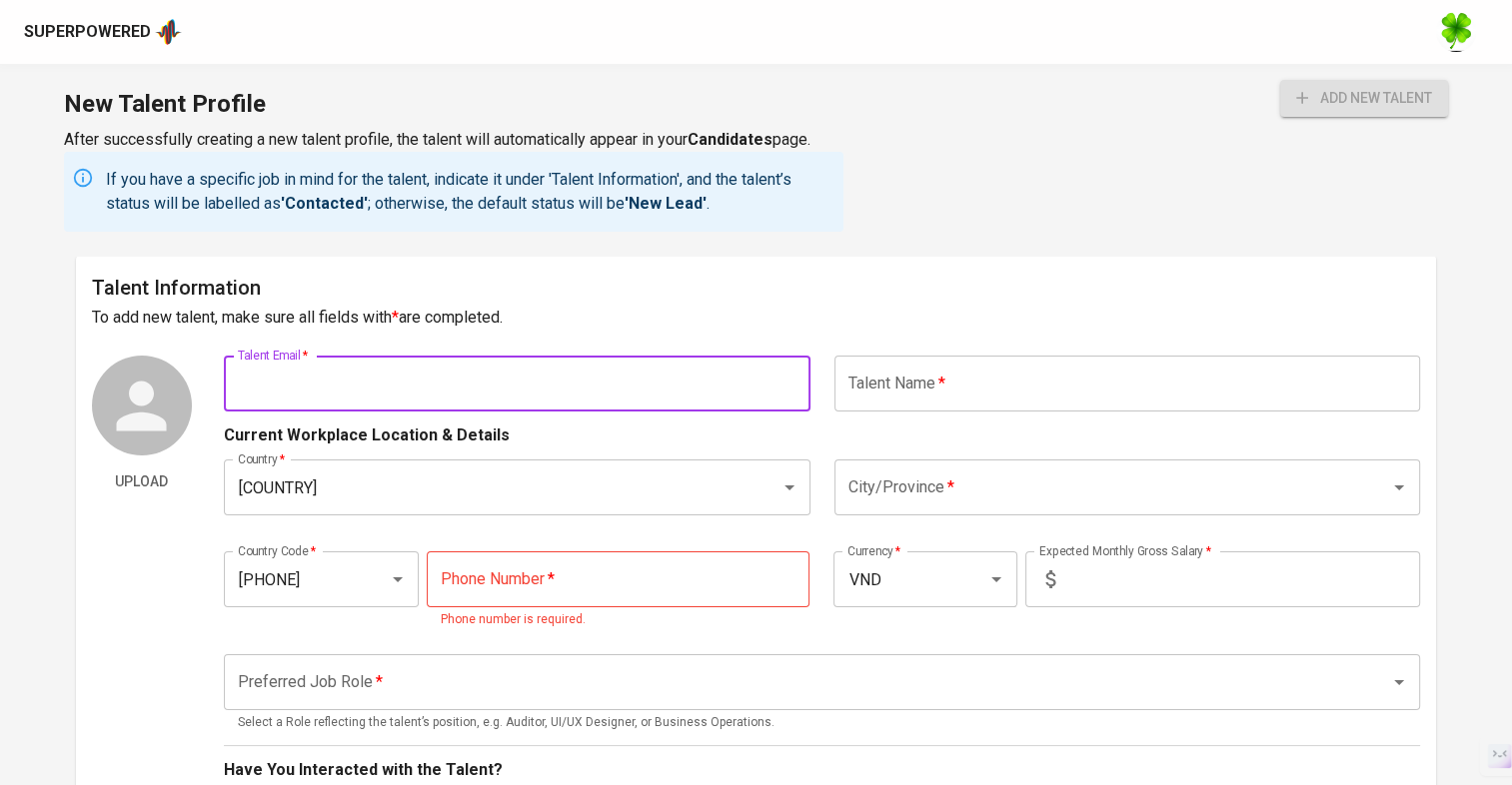 paste on "[EMAIL]" 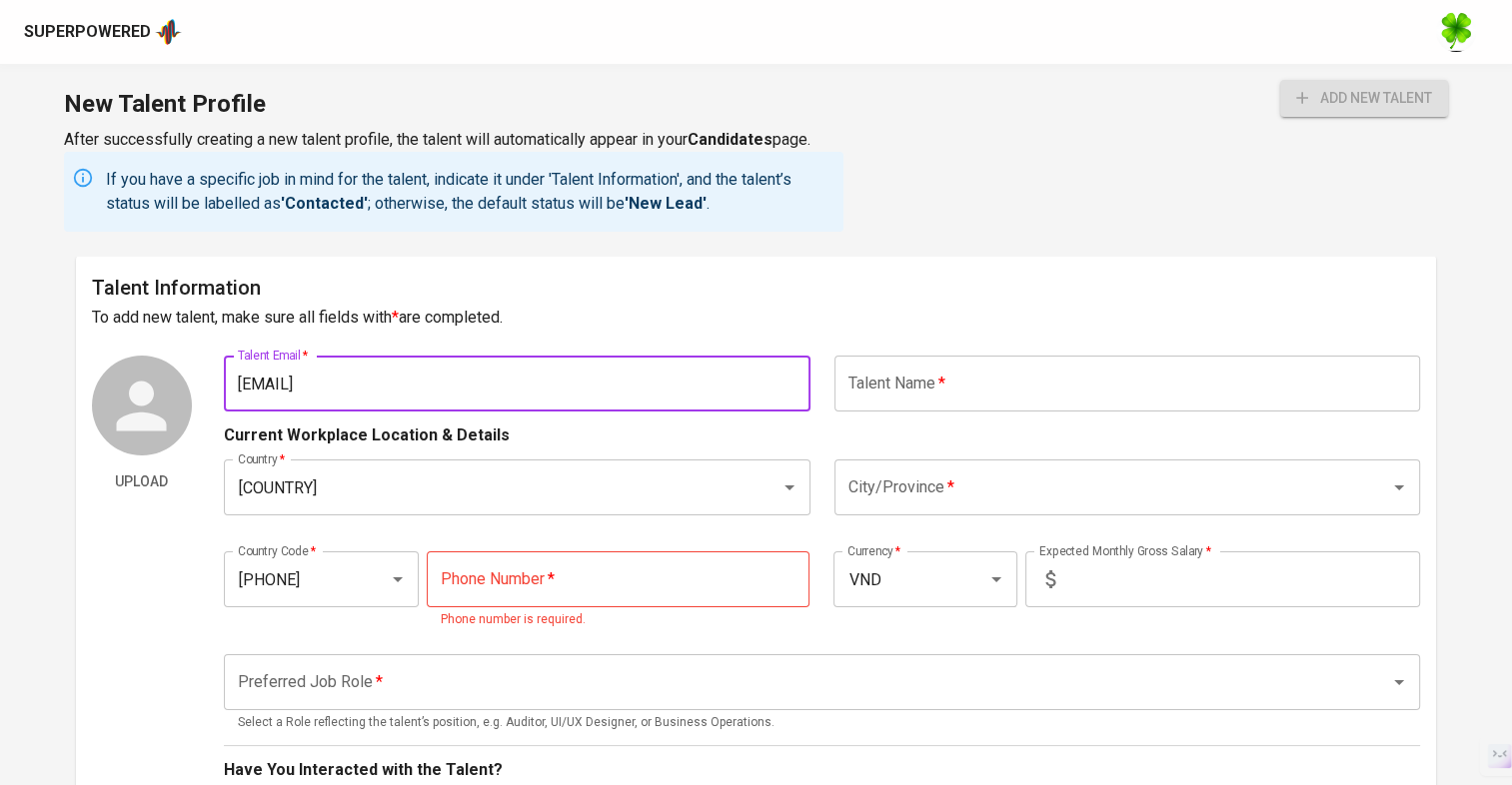 type on "[EMAIL]" 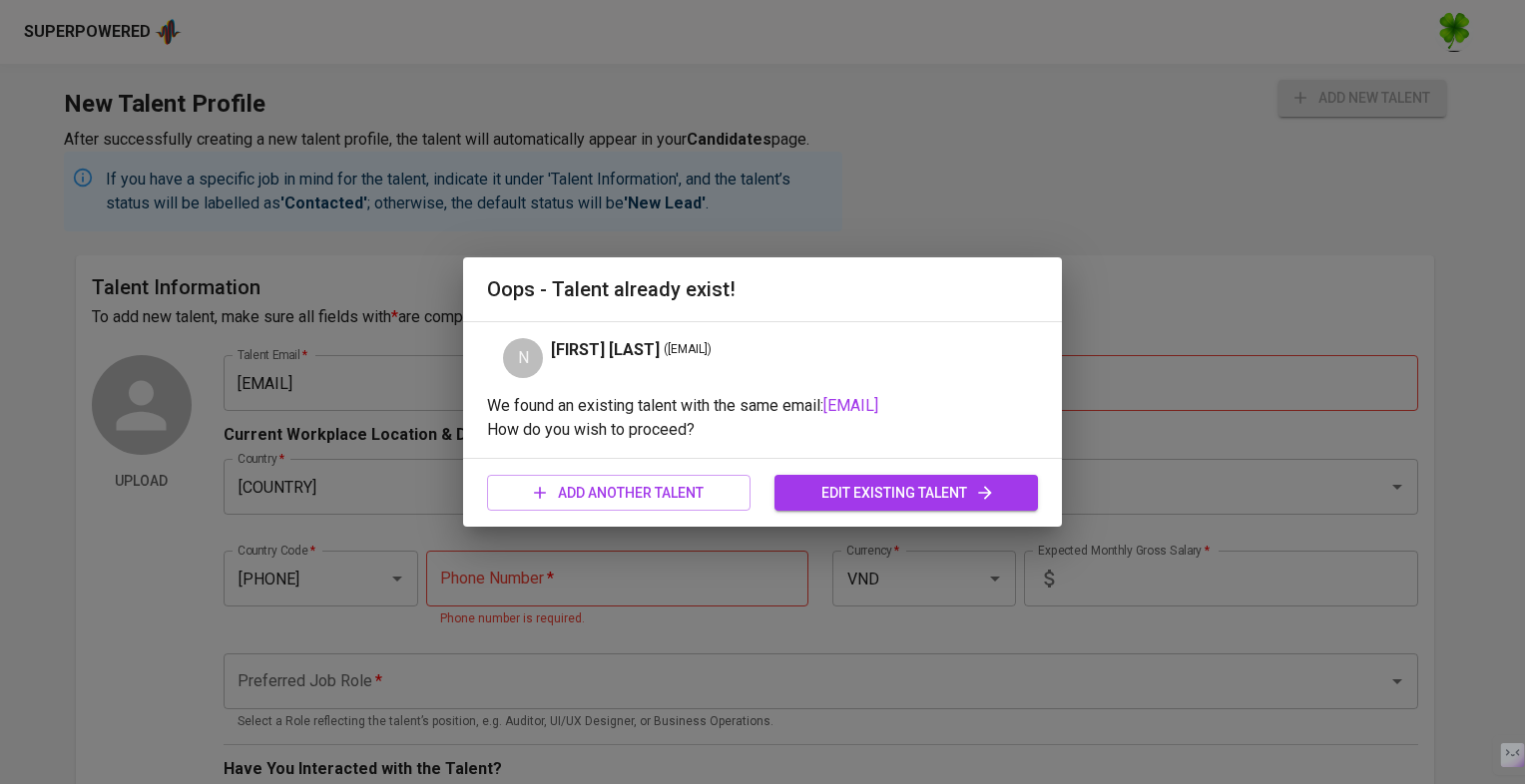 click on "edit existing talent" at bounding box center [906, 493] 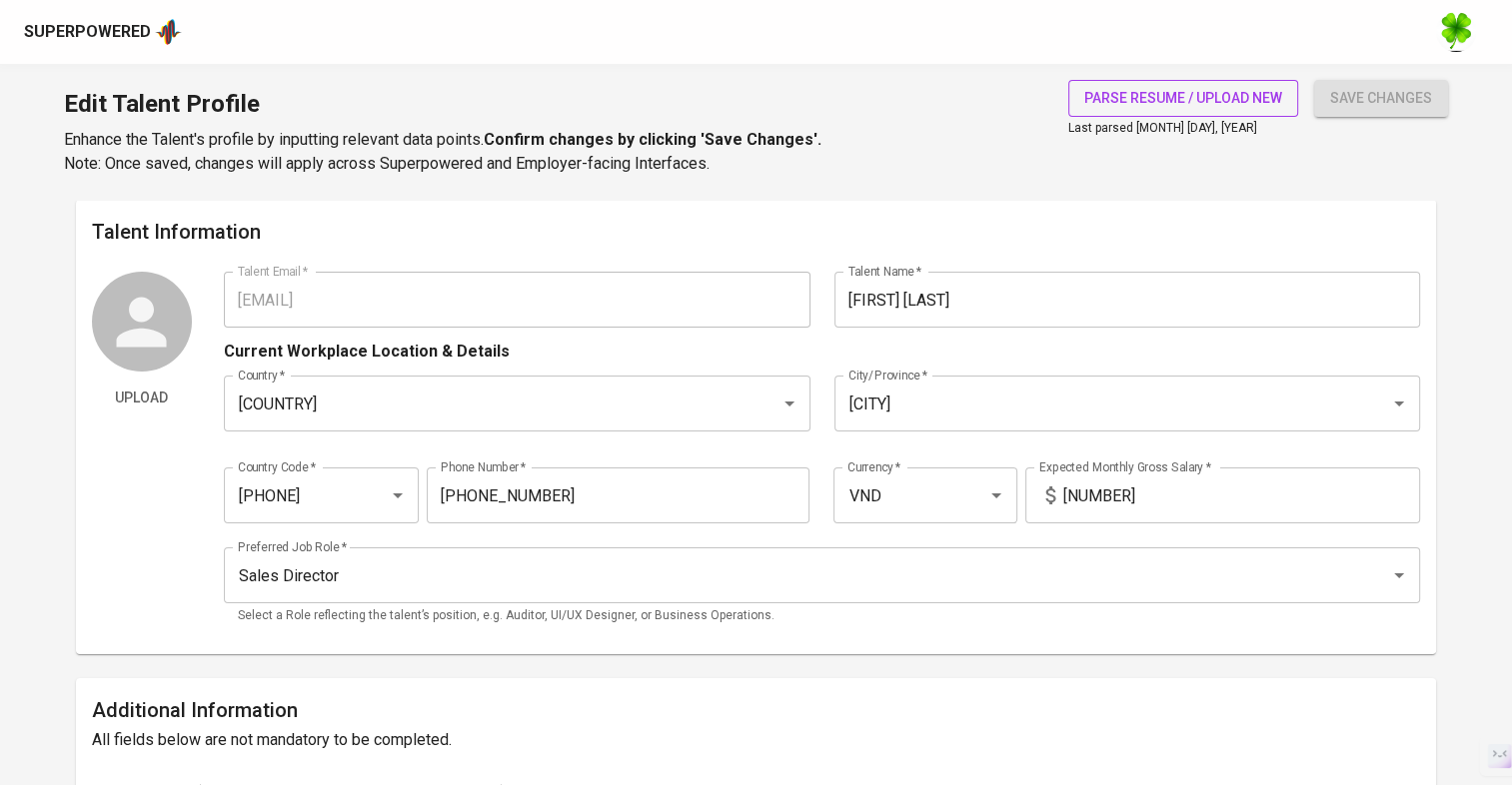 click on "parse resume / upload new" at bounding box center [1183, 98] 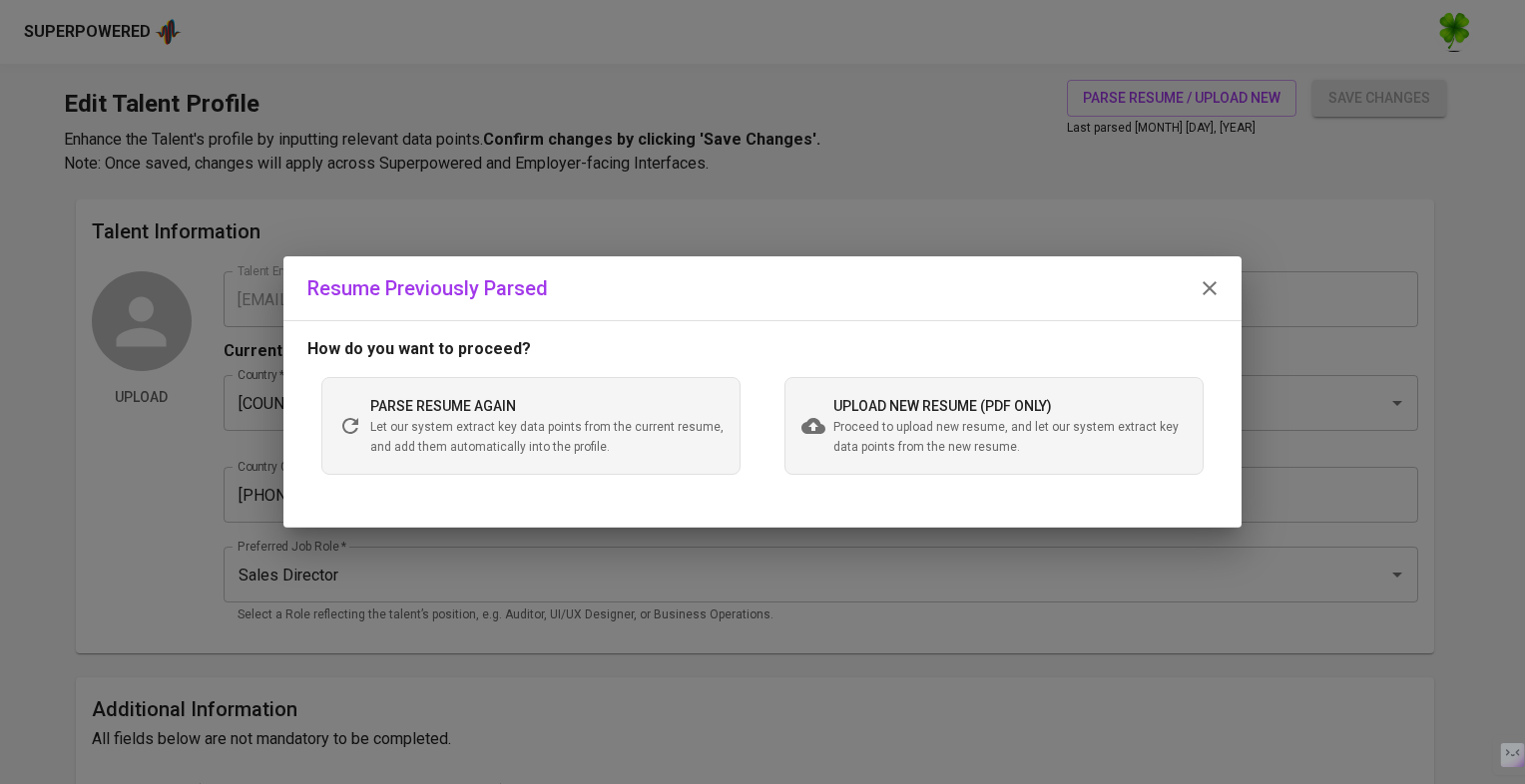 click on "upload new resume (pdf only) Proceed to upload new resume, and let our system extract key data points from the new resume." at bounding box center [994, 426] 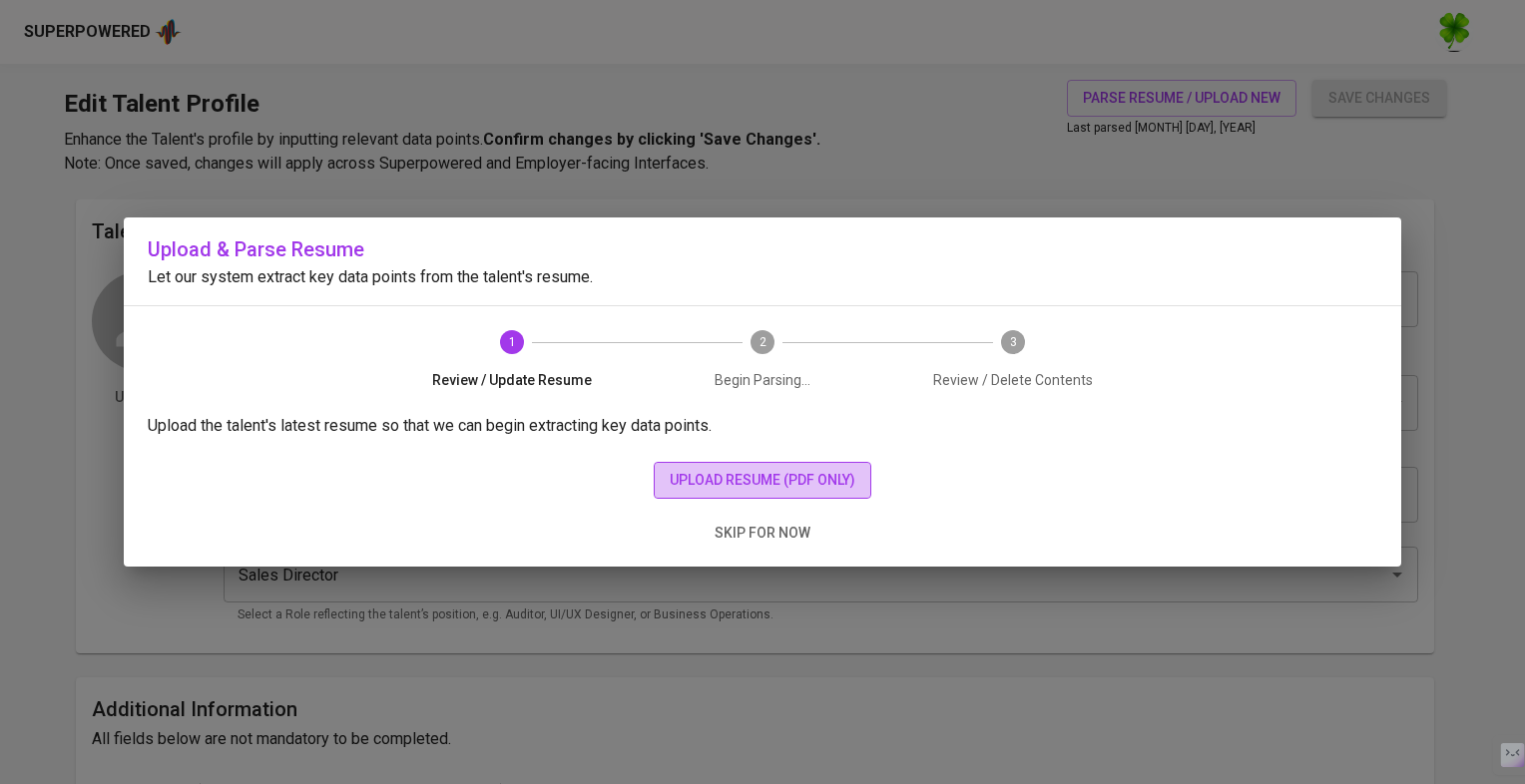 click on "upload resume (pdf only)" at bounding box center [762, 480] 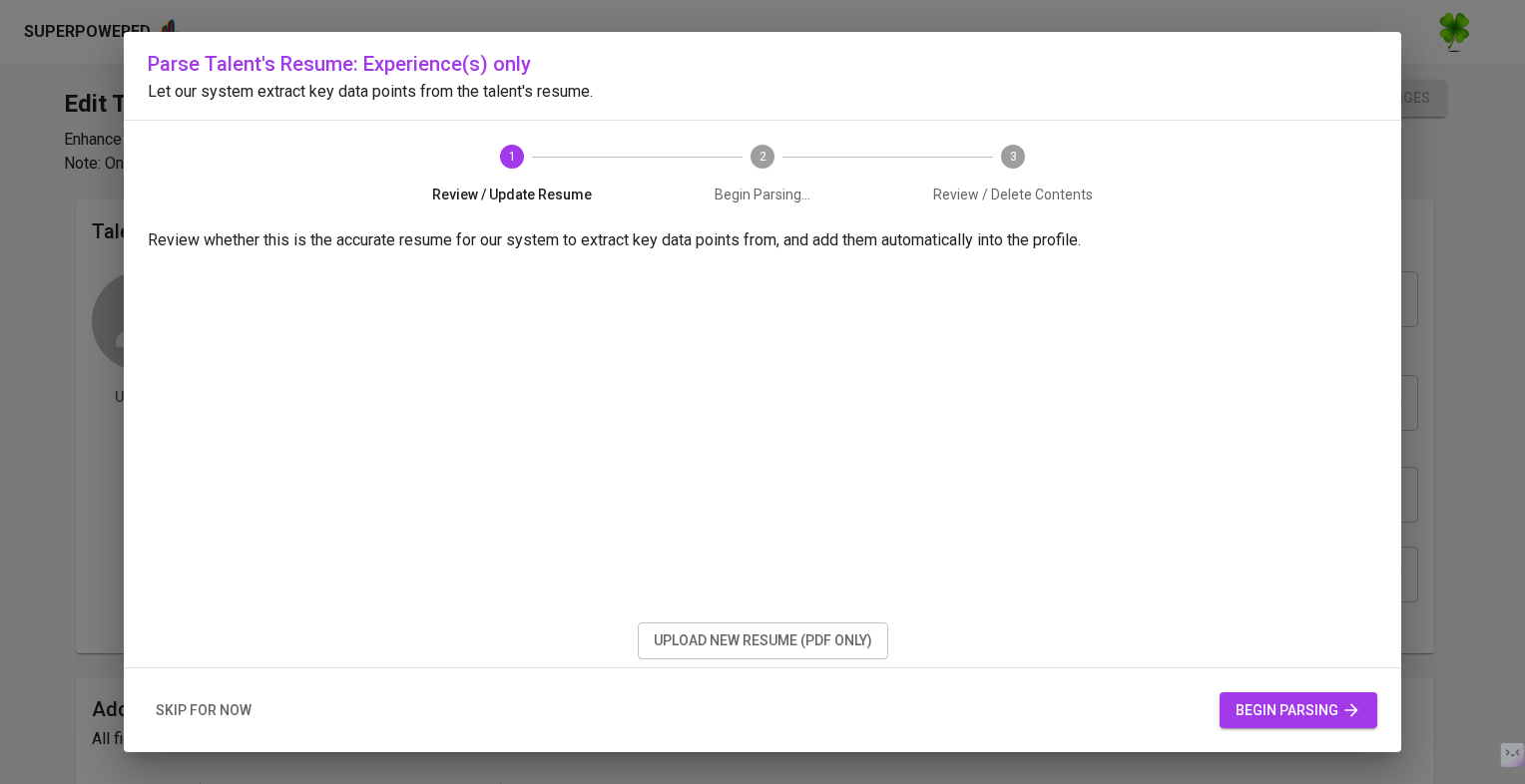 click on "begin parsing" at bounding box center [1298, 710] 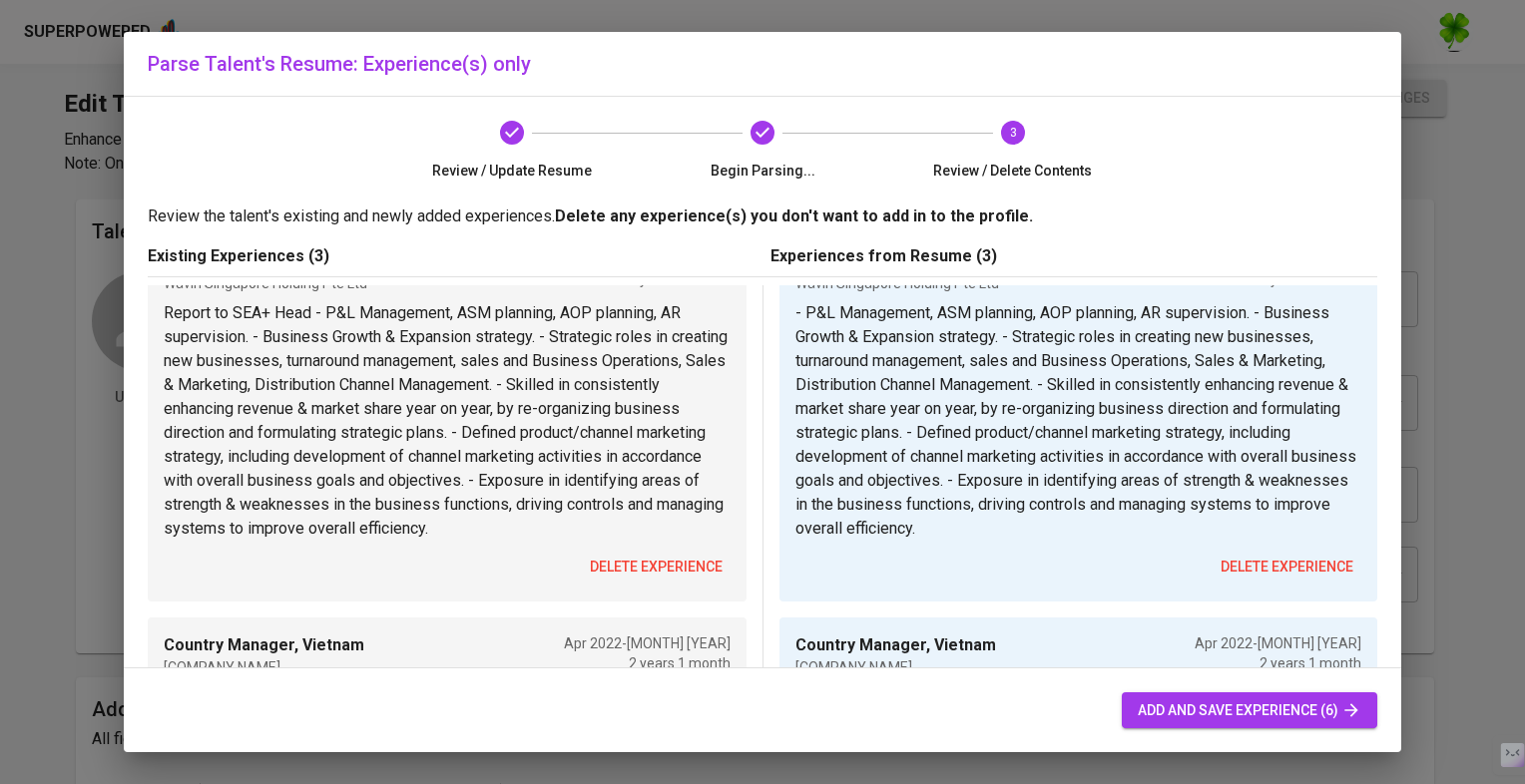 scroll, scrollTop: 0, scrollLeft: 0, axis: both 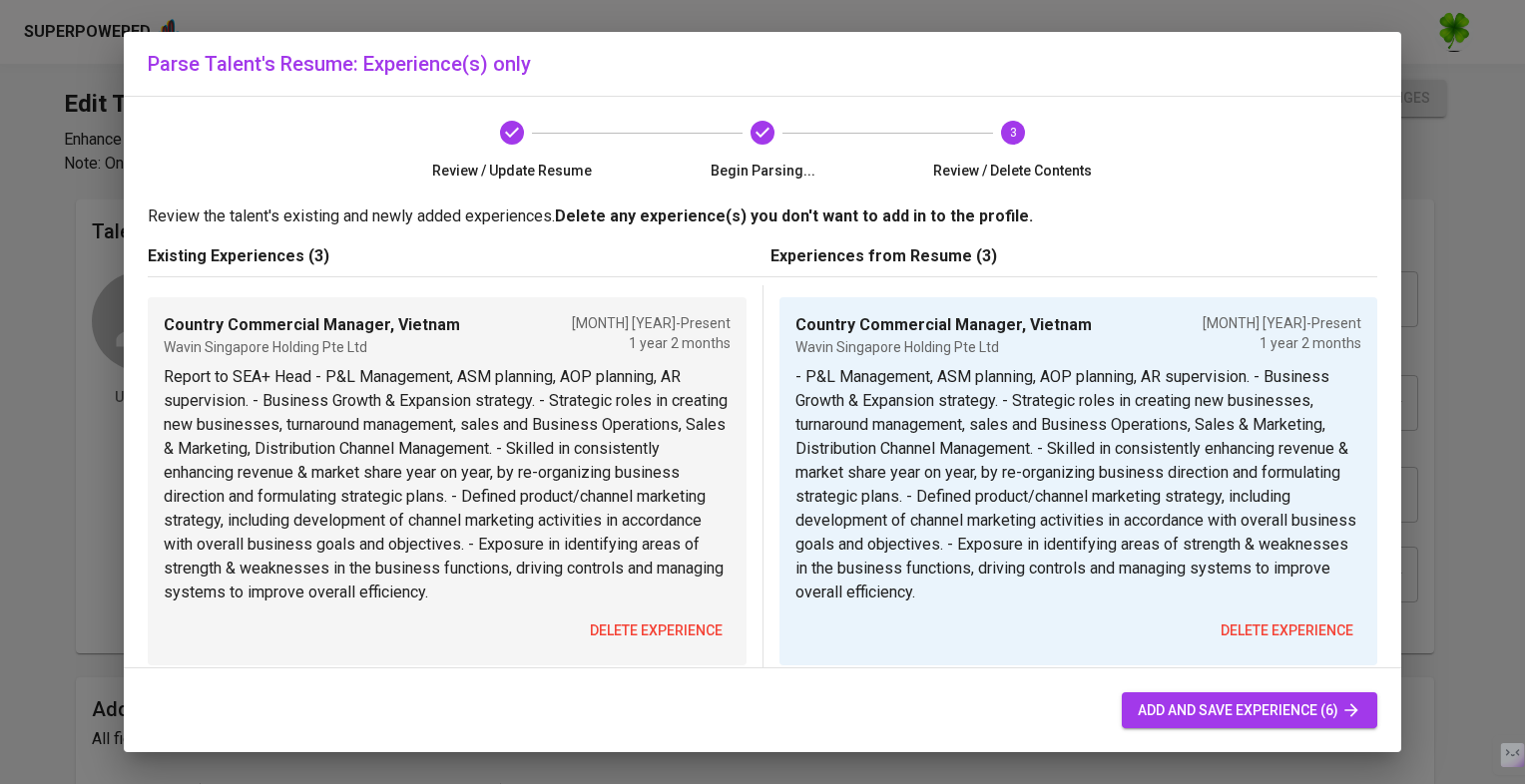 click on "delete experience" at bounding box center [656, 630] 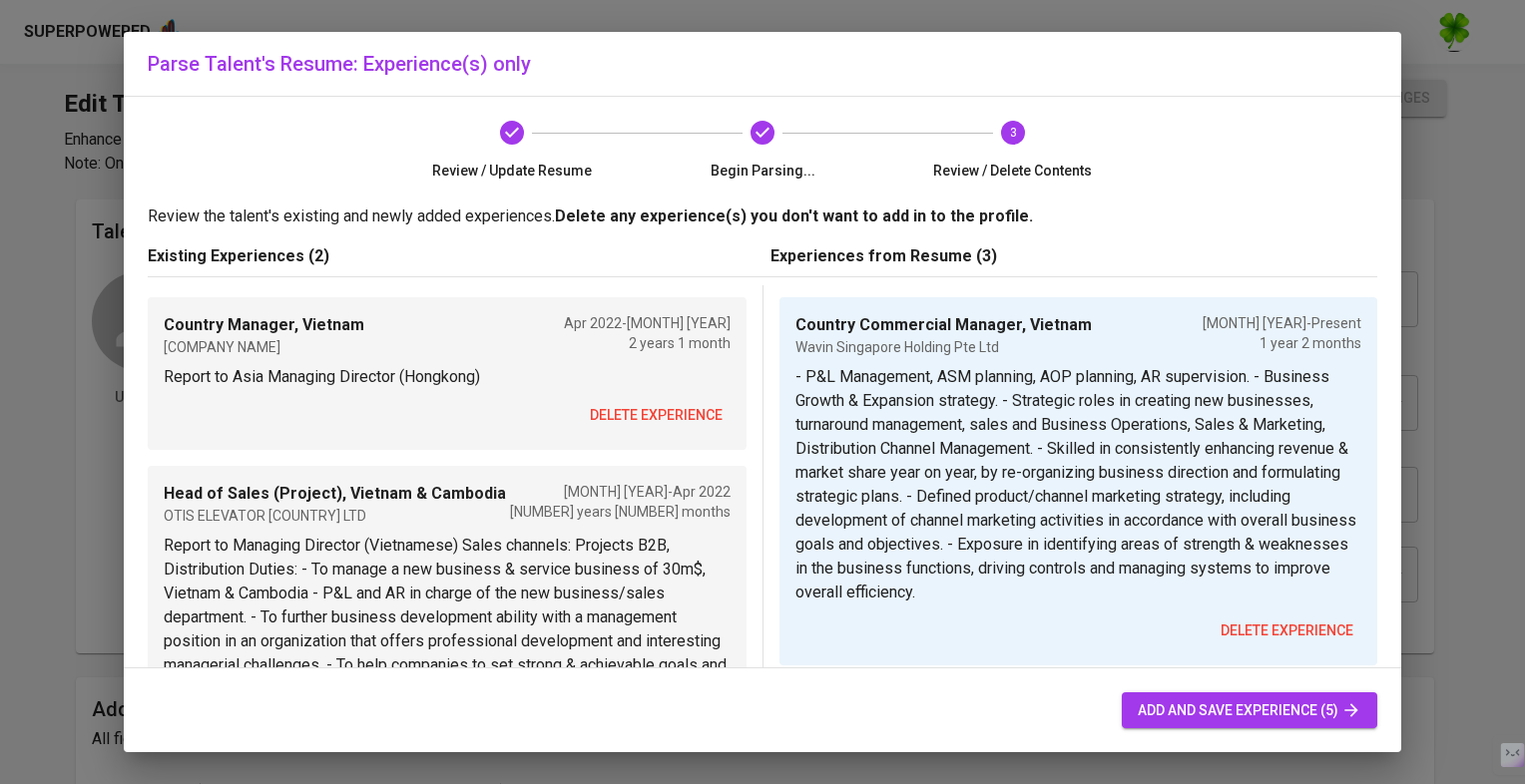 click on "delete experience" at bounding box center [656, 415] 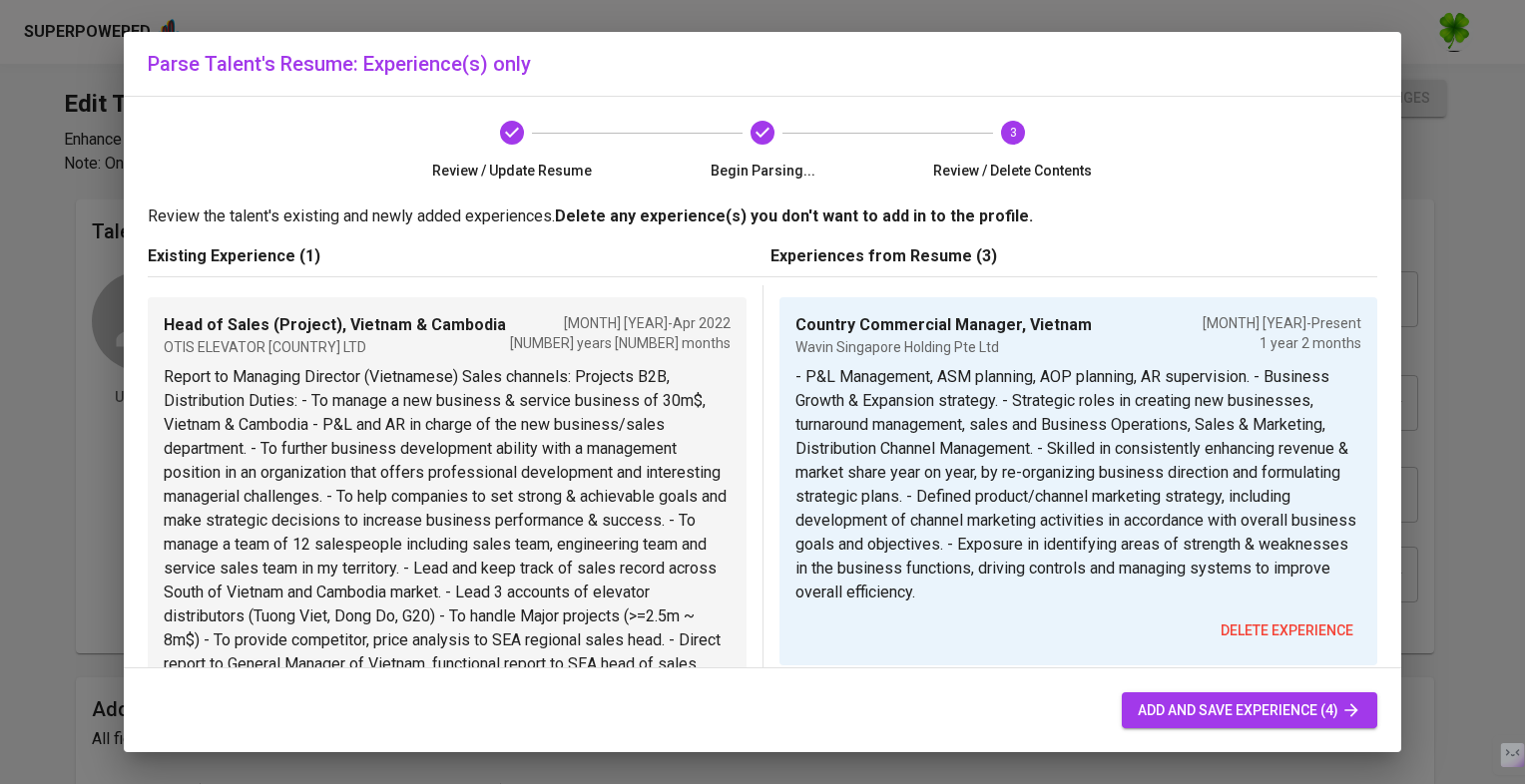 scroll, scrollTop: 299, scrollLeft: 0, axis: vertical 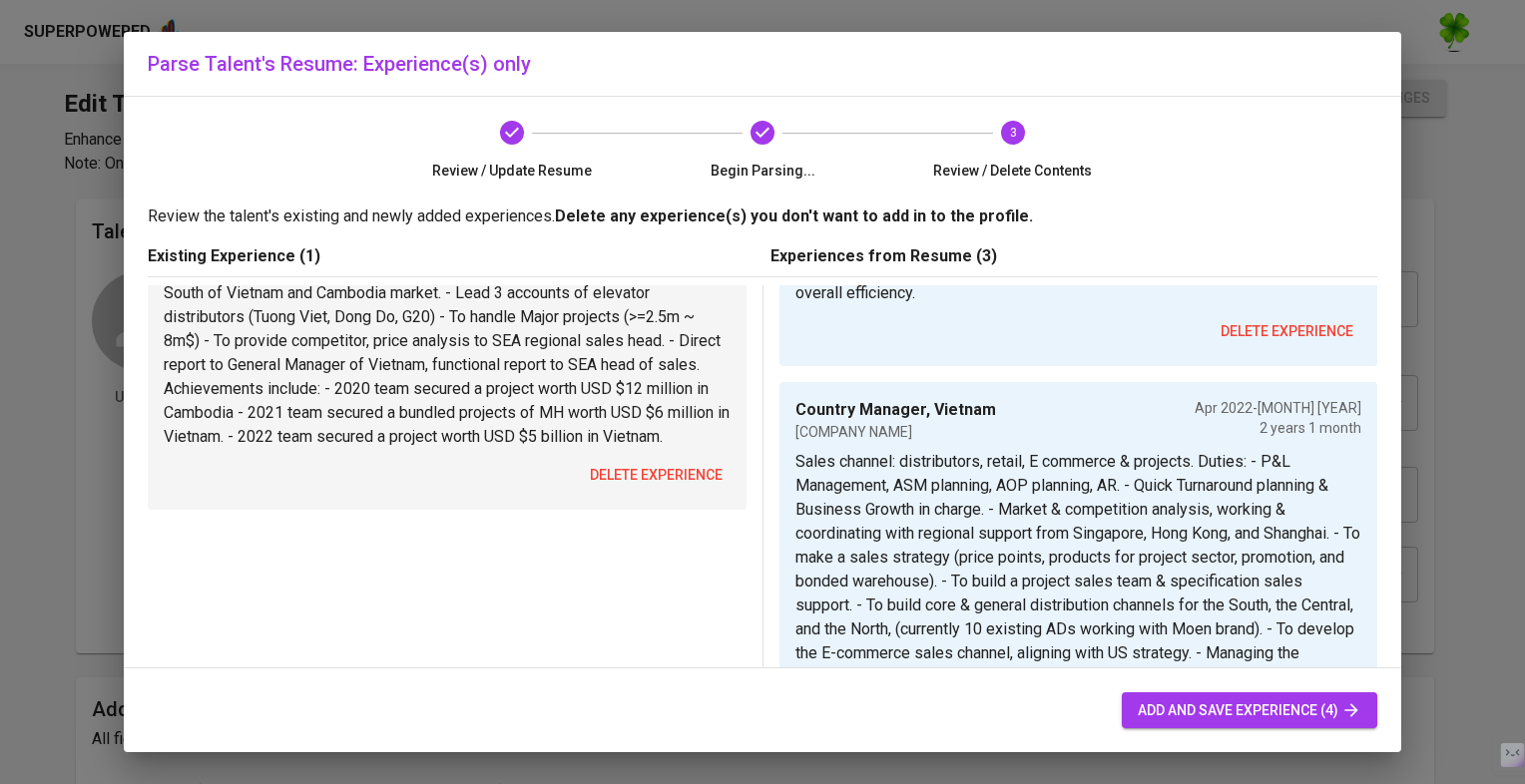 click on "delete experience" at bounding box center (656, 475) 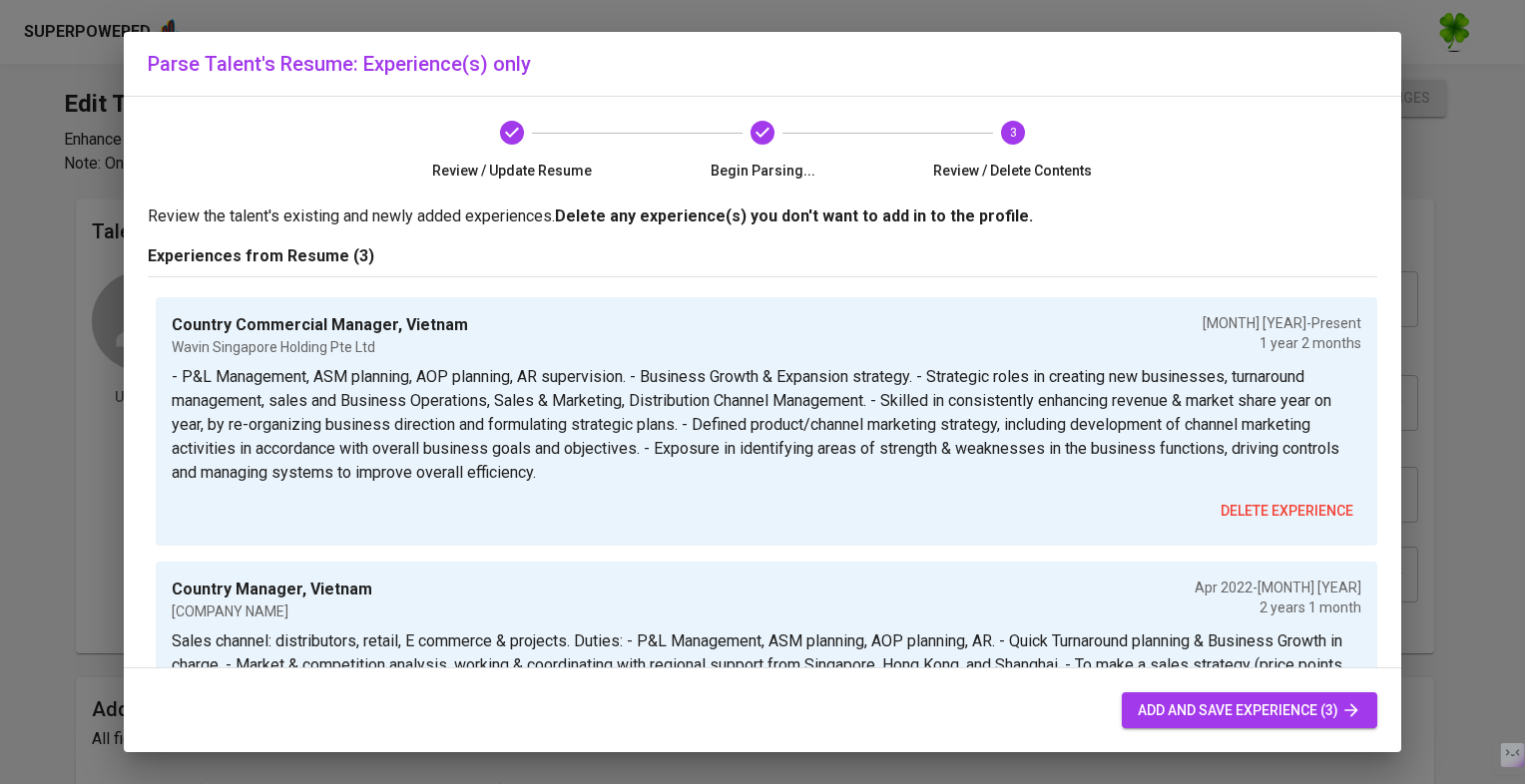 scroll, scrollTop: 507, scrollLeft: 0, axis: vertical 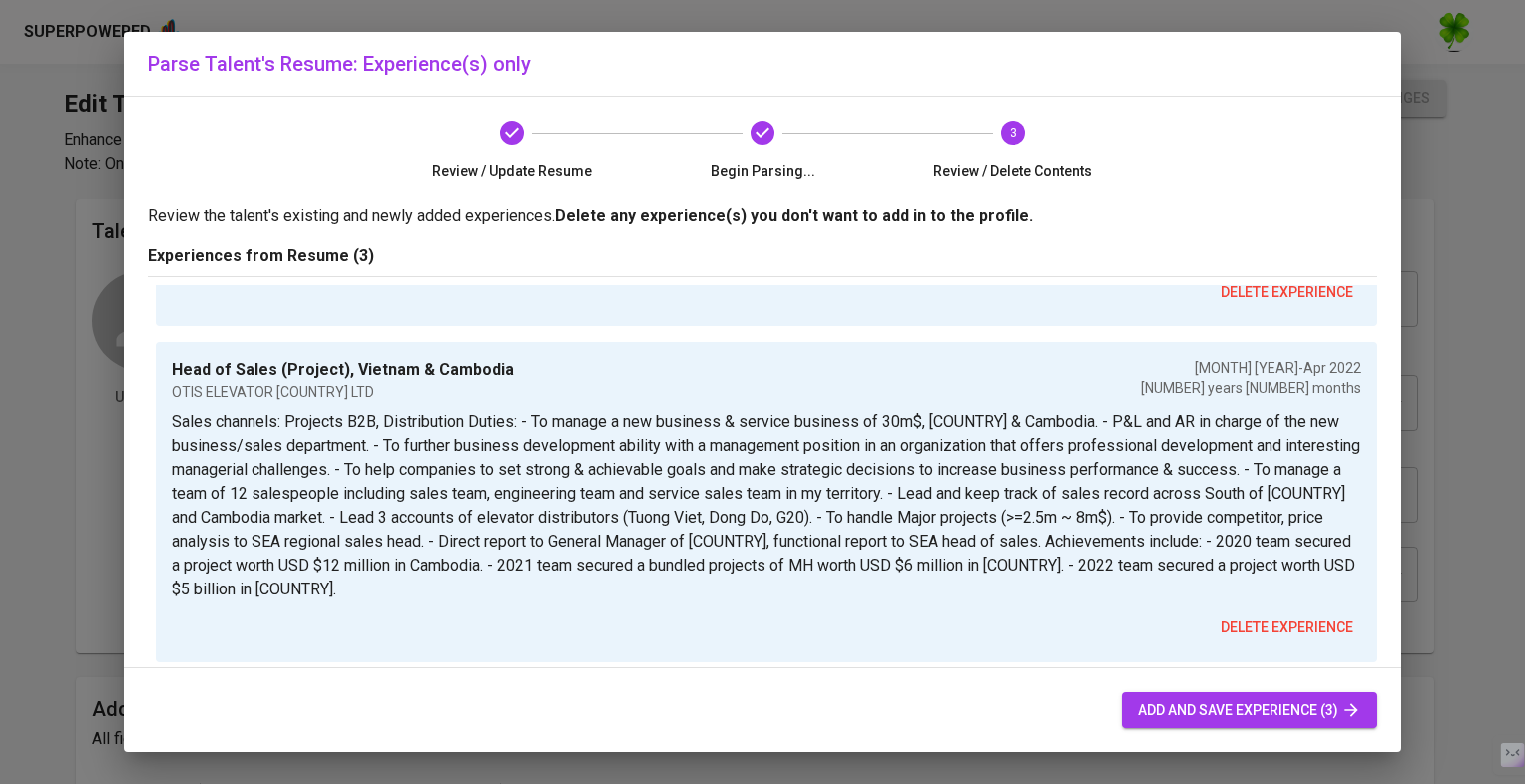 click on "add and save experience (3)" at bounding box center (1250, 710) 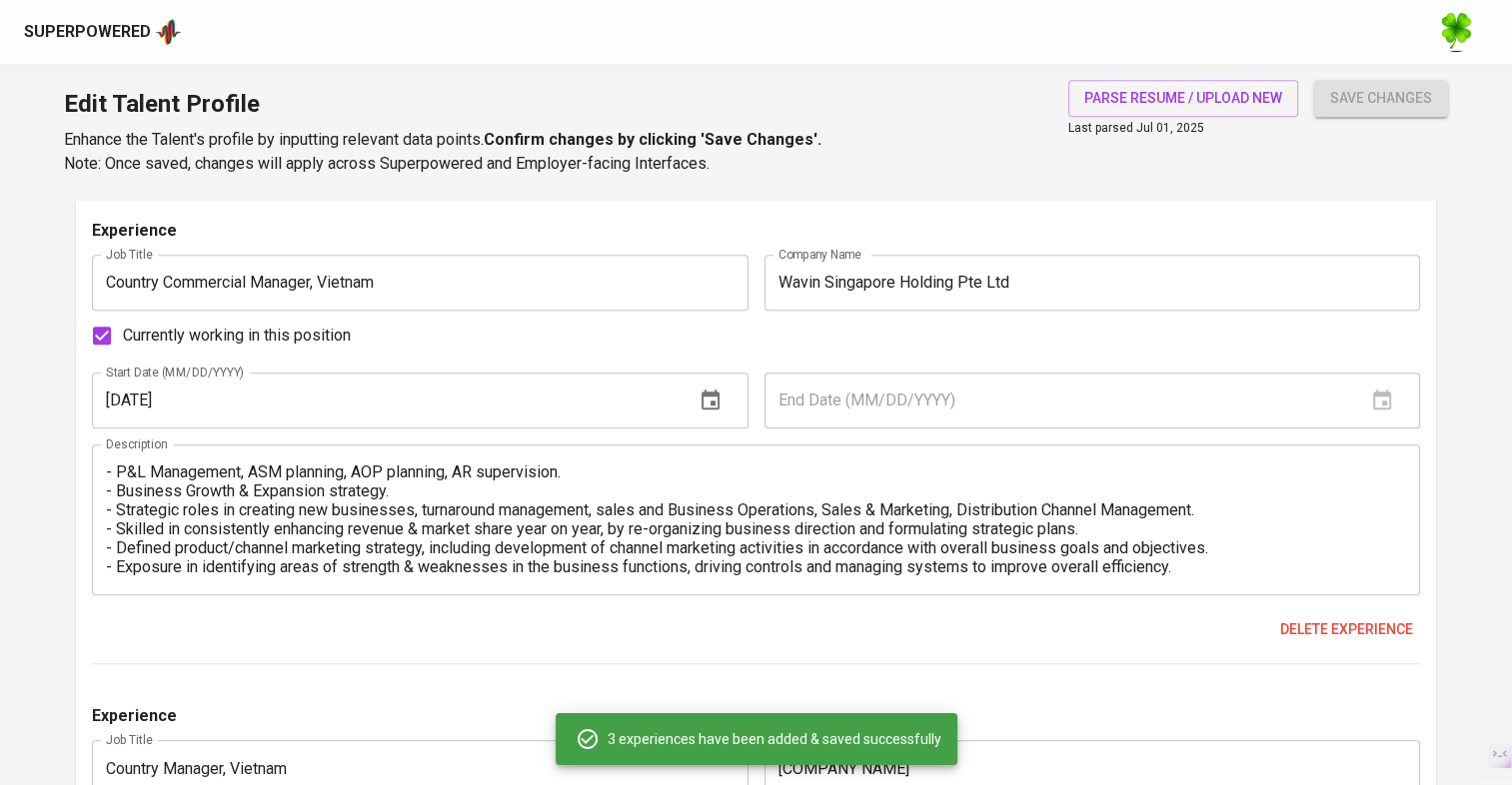 scroll, scrollTop: 1234, scrollLeft: 0, axis: vertical 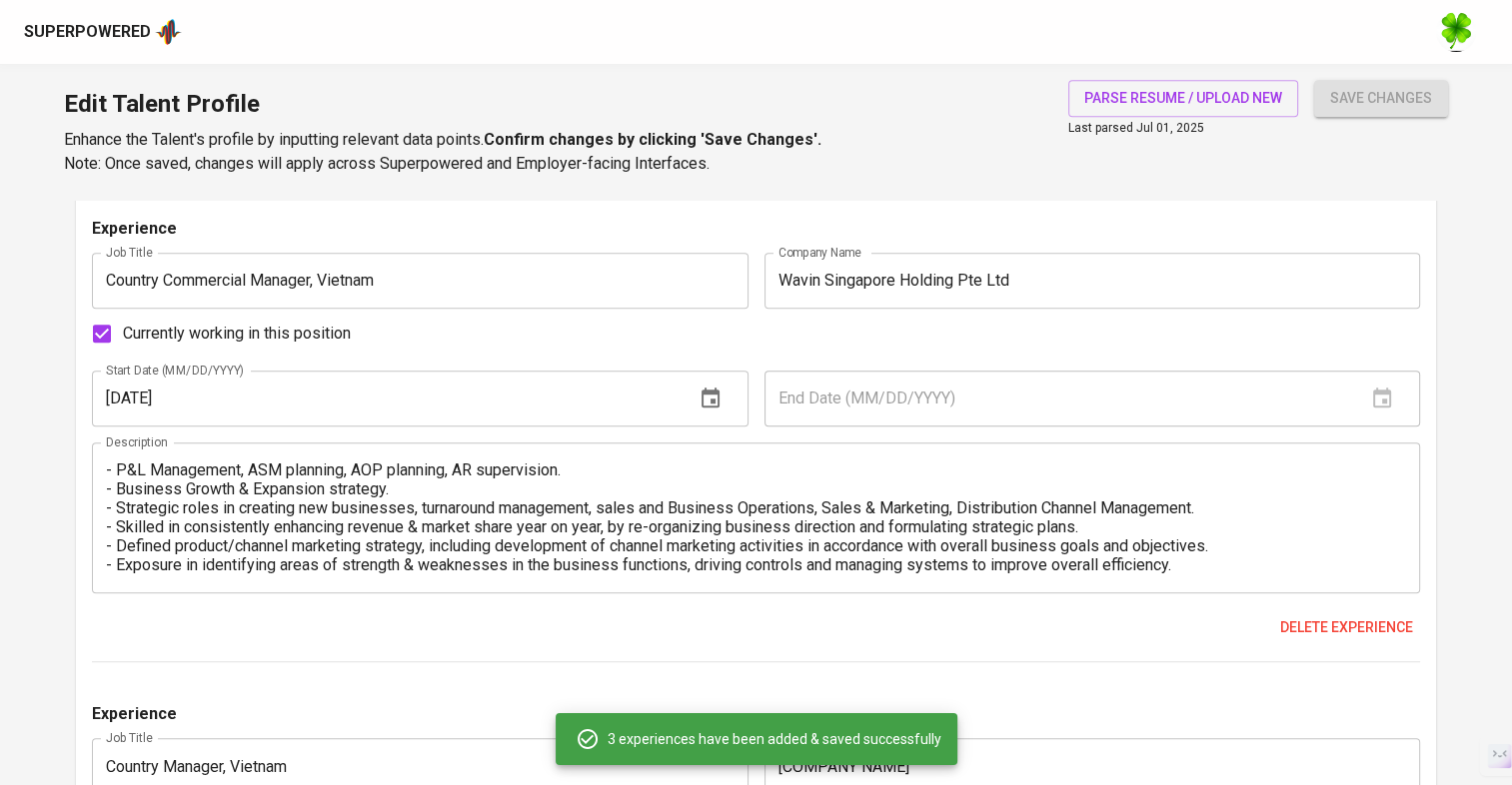 click on "save changes" at bounding box center [1381, 98] 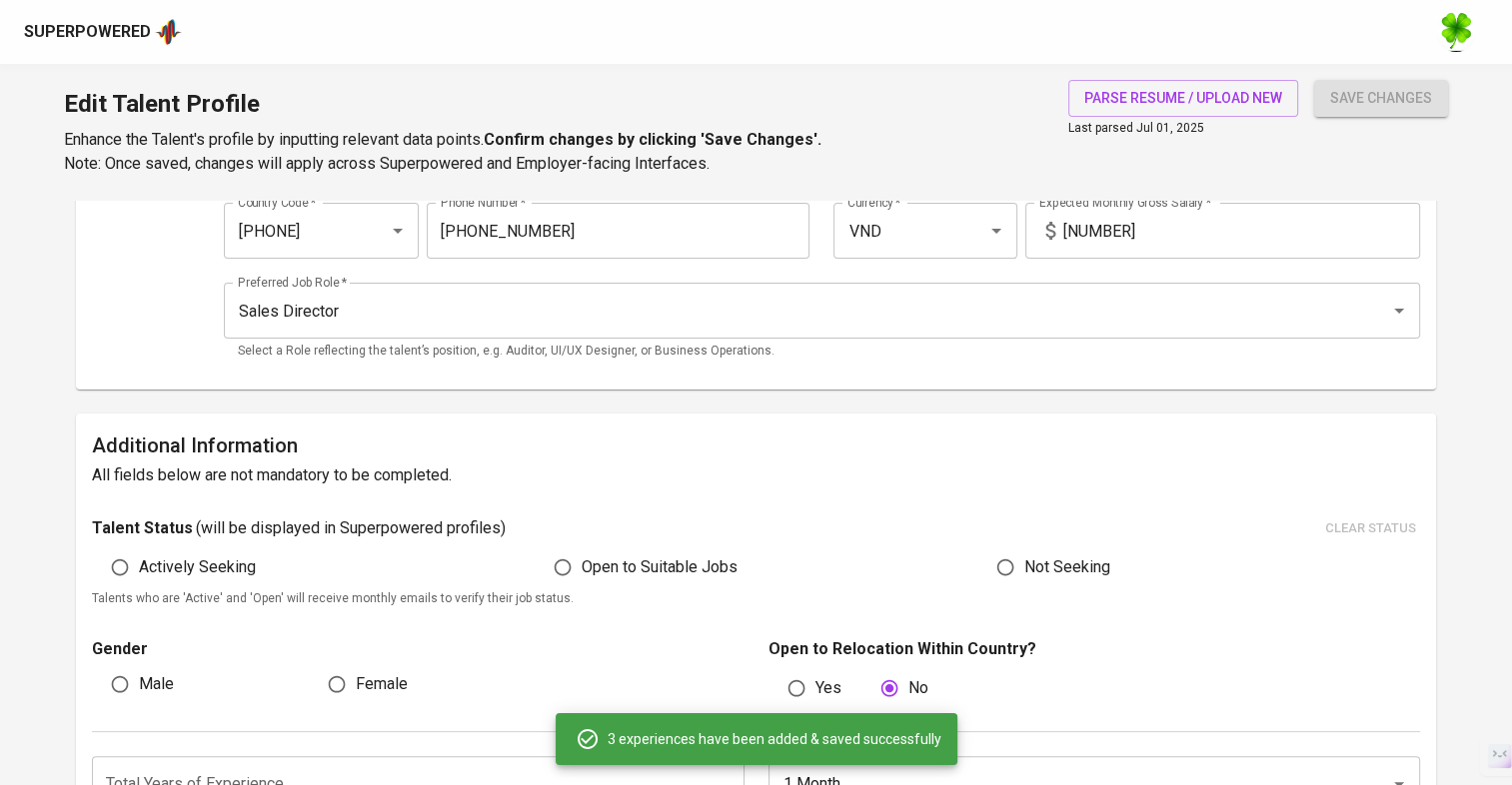 scroll, scrollTop: 435, scrollLeft: 0, axis: vertical 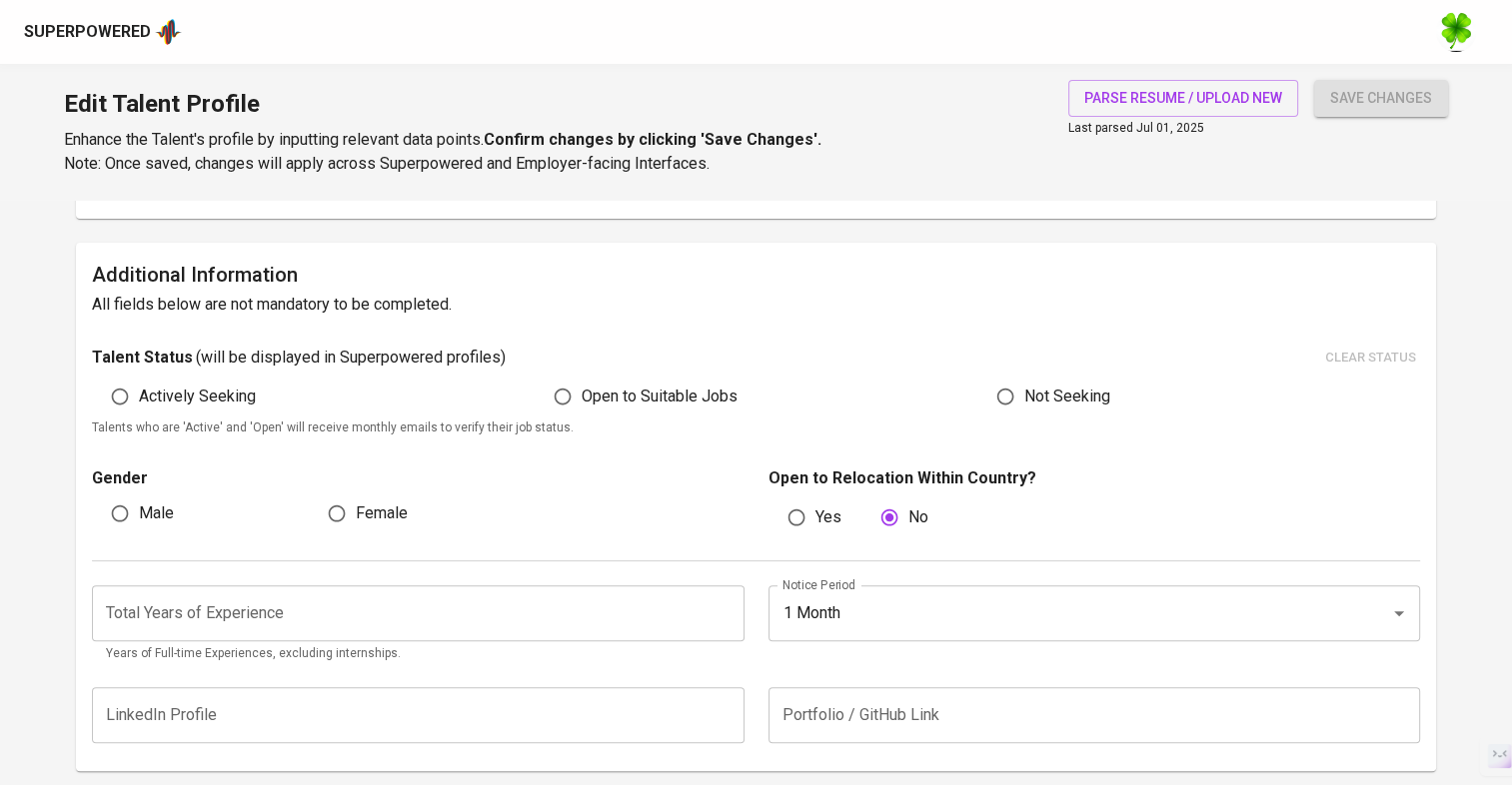 click on "Open to Suitable Jobs" at bounding box center (178, 396) 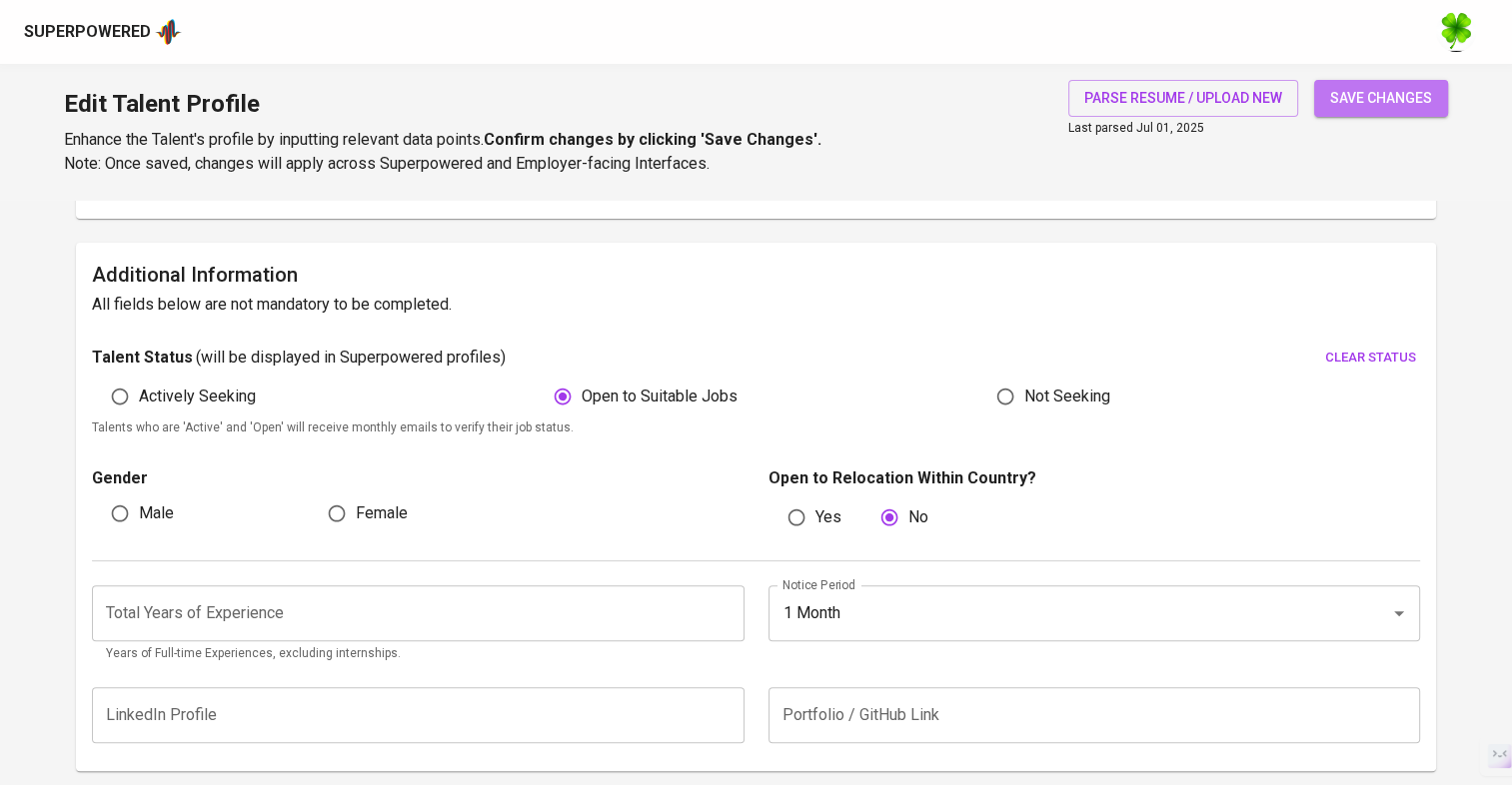 click on "save changes" at bounding box center (1381, 98) 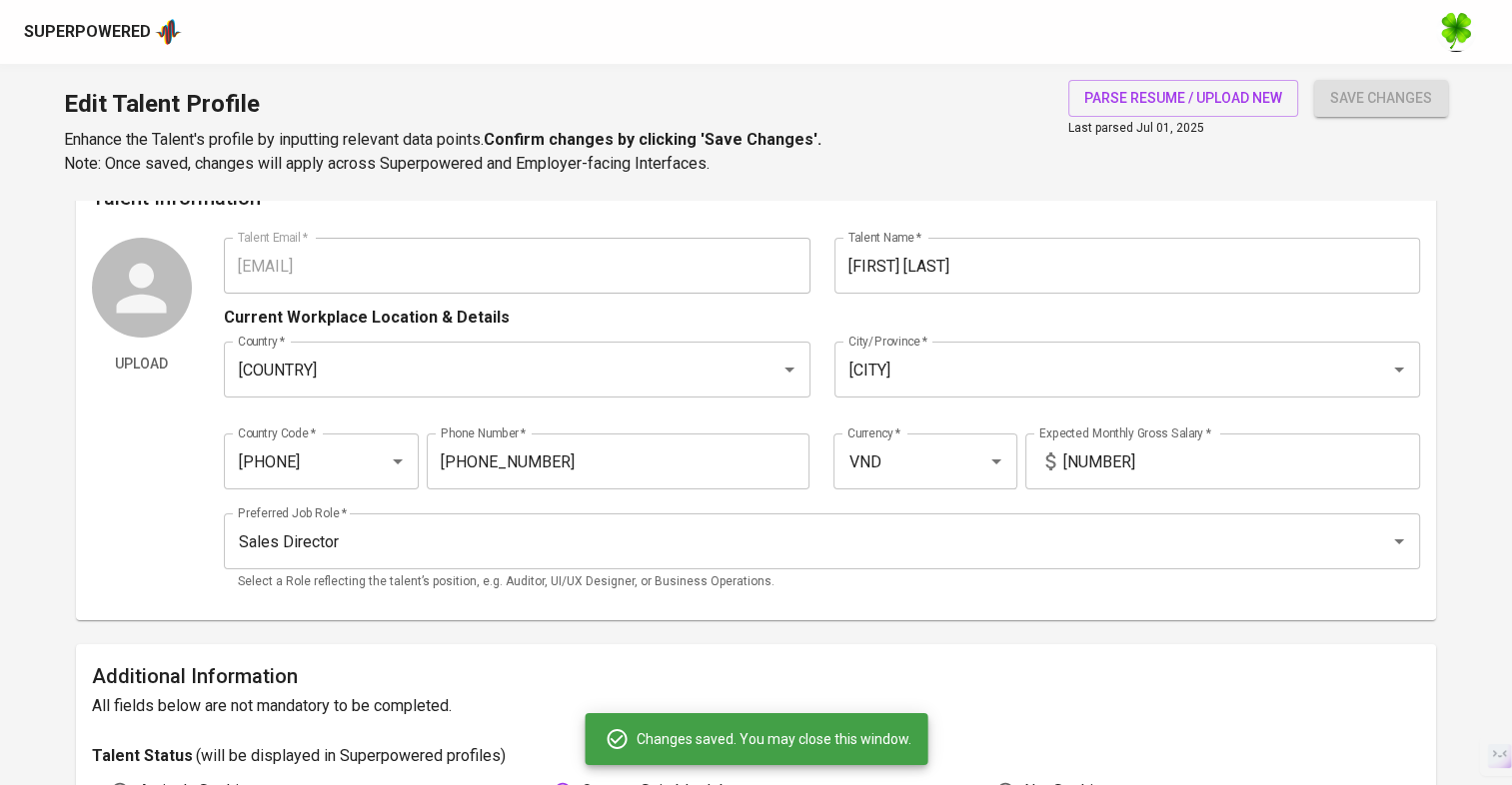 scroll, scrollTop: 0, scrollLeft: 0, axis: both 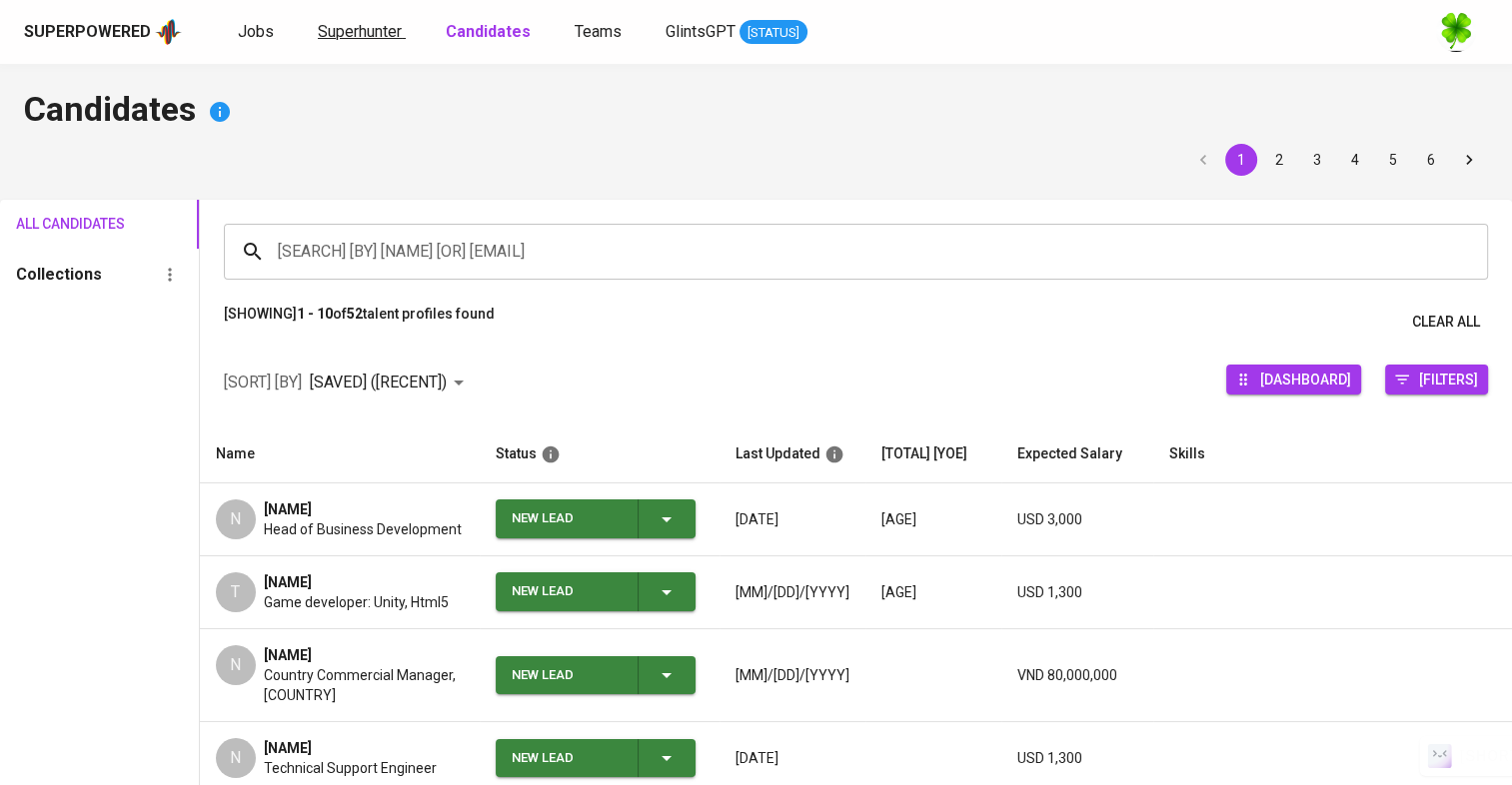 click on "Superhunter" at bounding box center [360, 31] 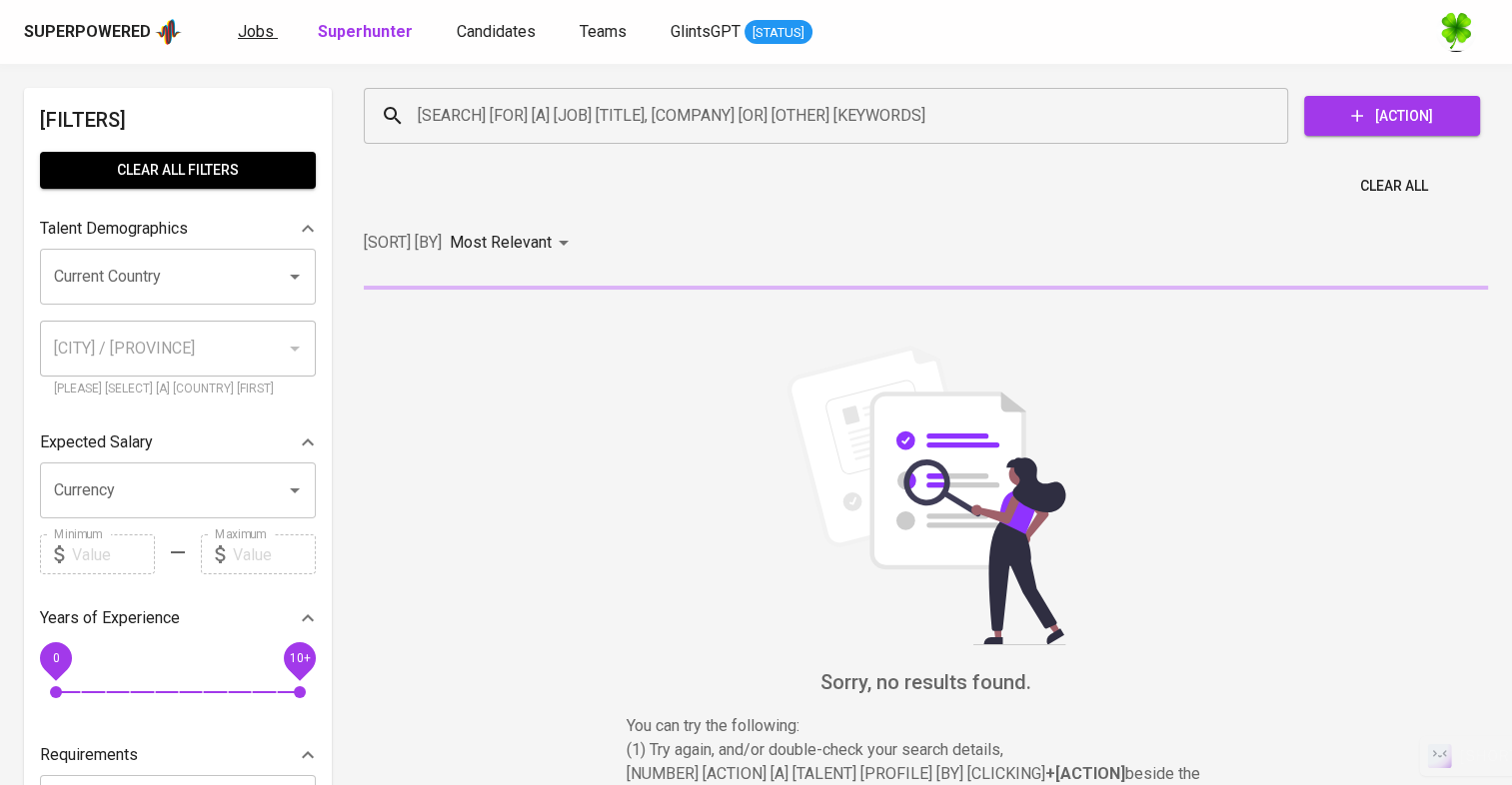 click on "Jobs" at bounding box center [256, 31] 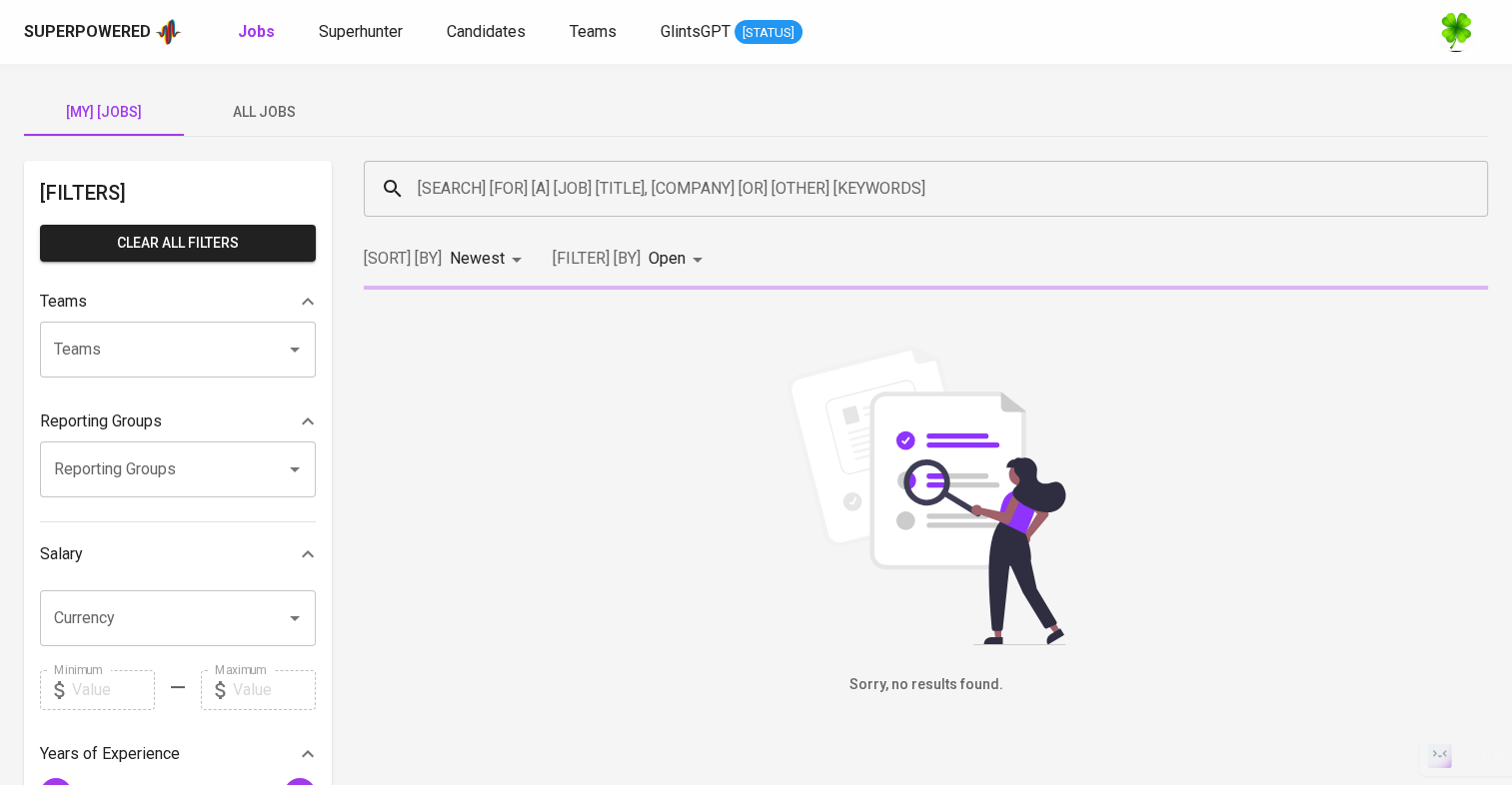 click on "All Jobs" at bounding box center (104, 112) 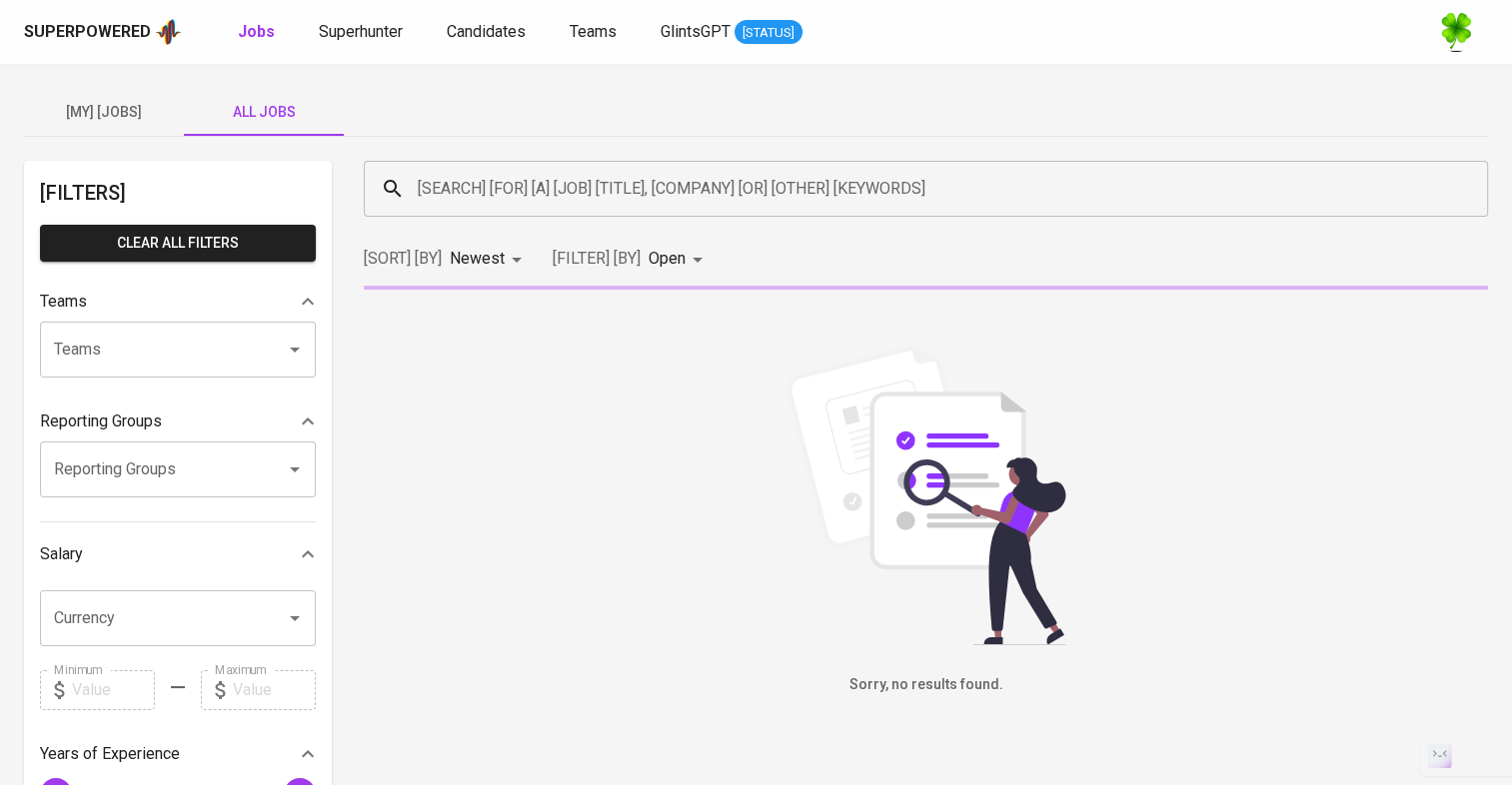 click on "Search for a job title, company or other keywords" at bounding box center (930, 189) 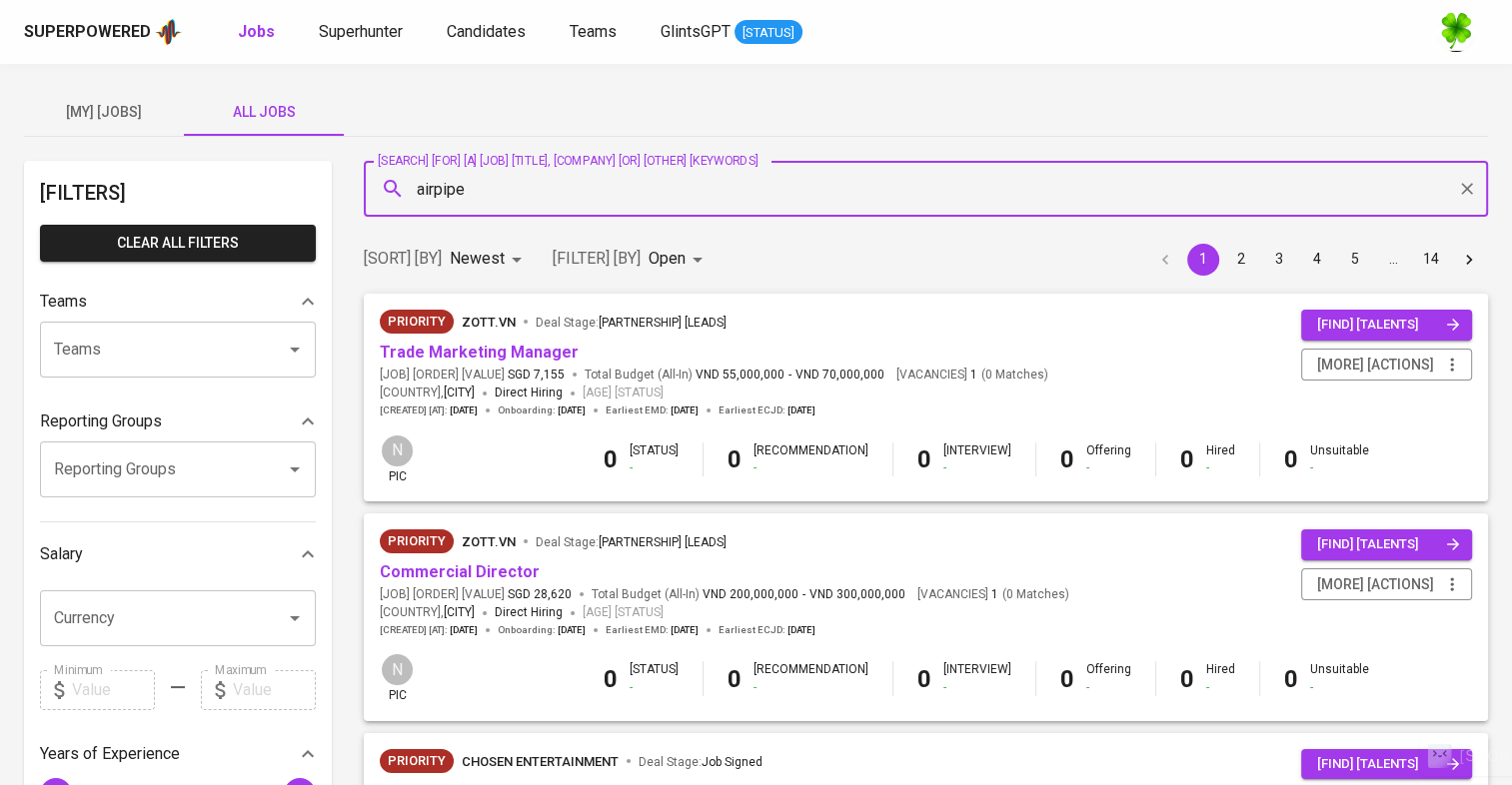 type on "airpipe" 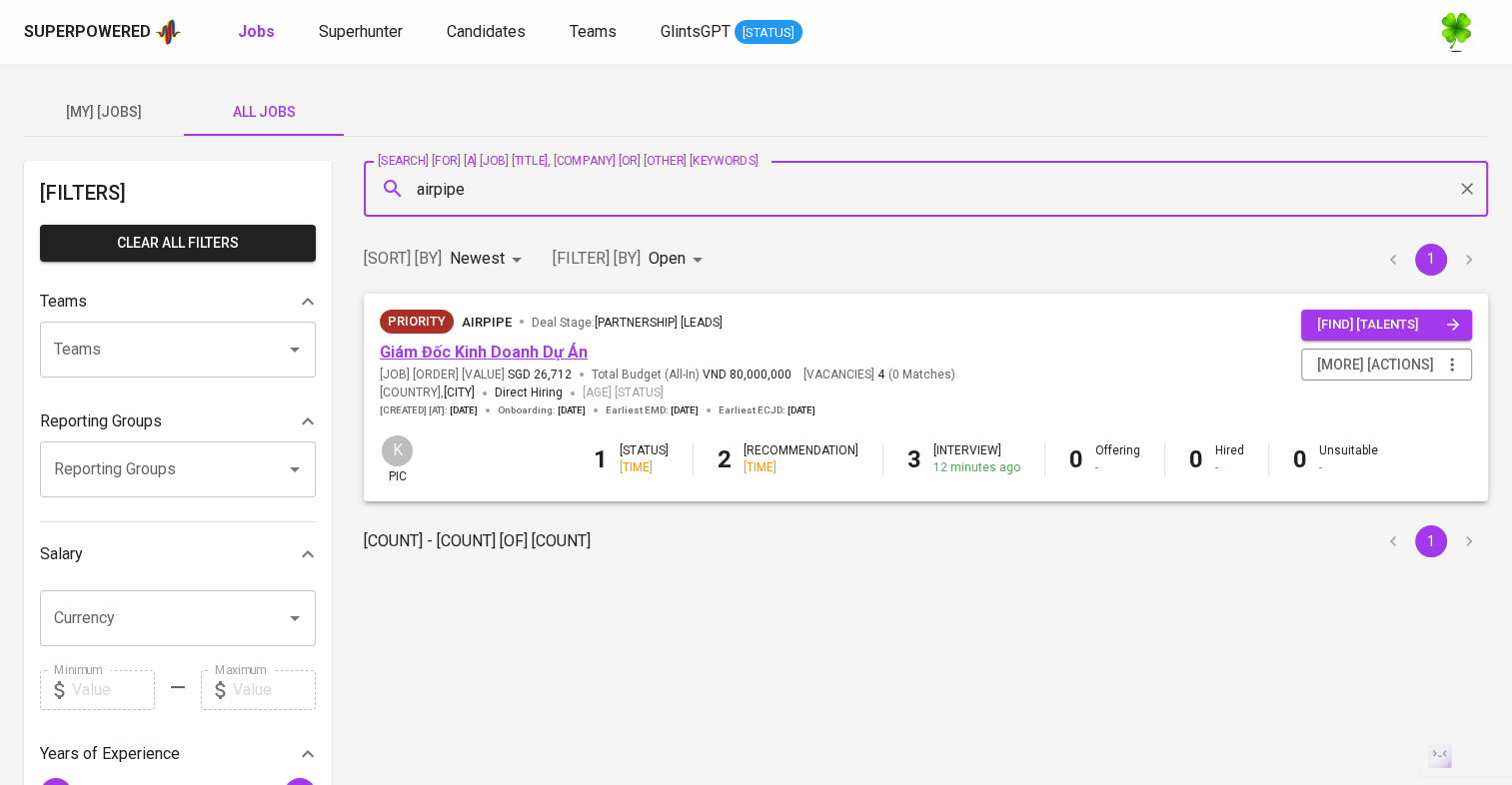 click on "Giám Đốc Kinh Doanh Dự Án" at bounding box center [484, 352] 